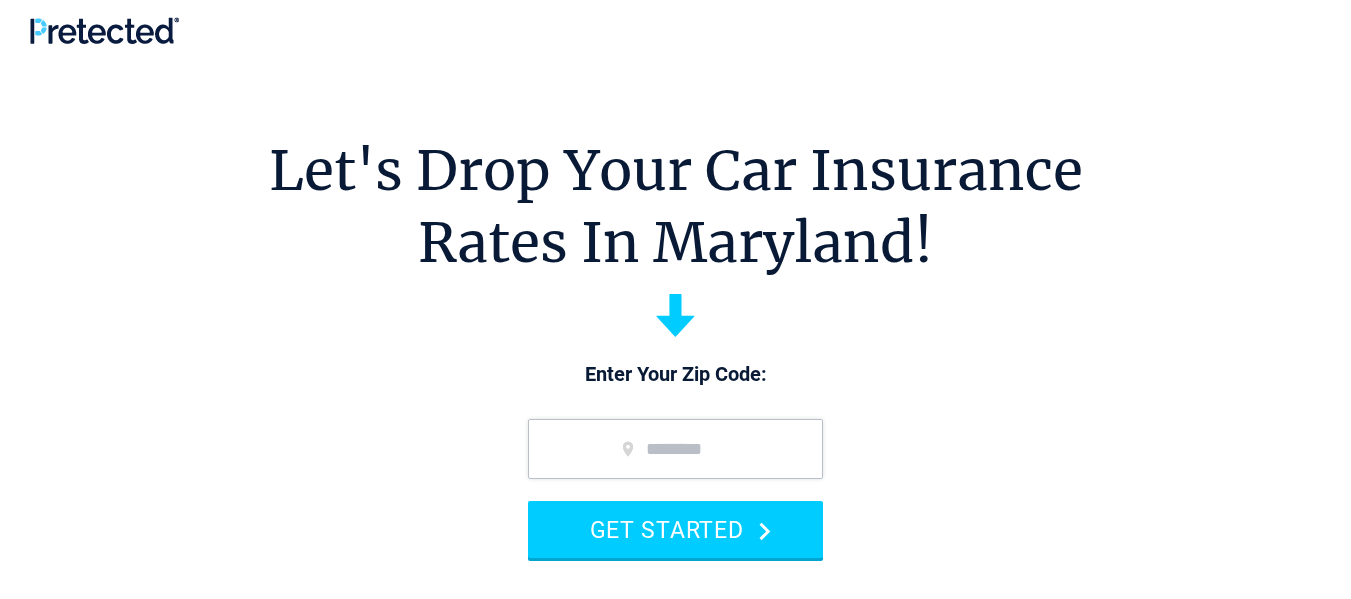 scroll, scrollTop: 0, scrollLeft: 0, axis: both 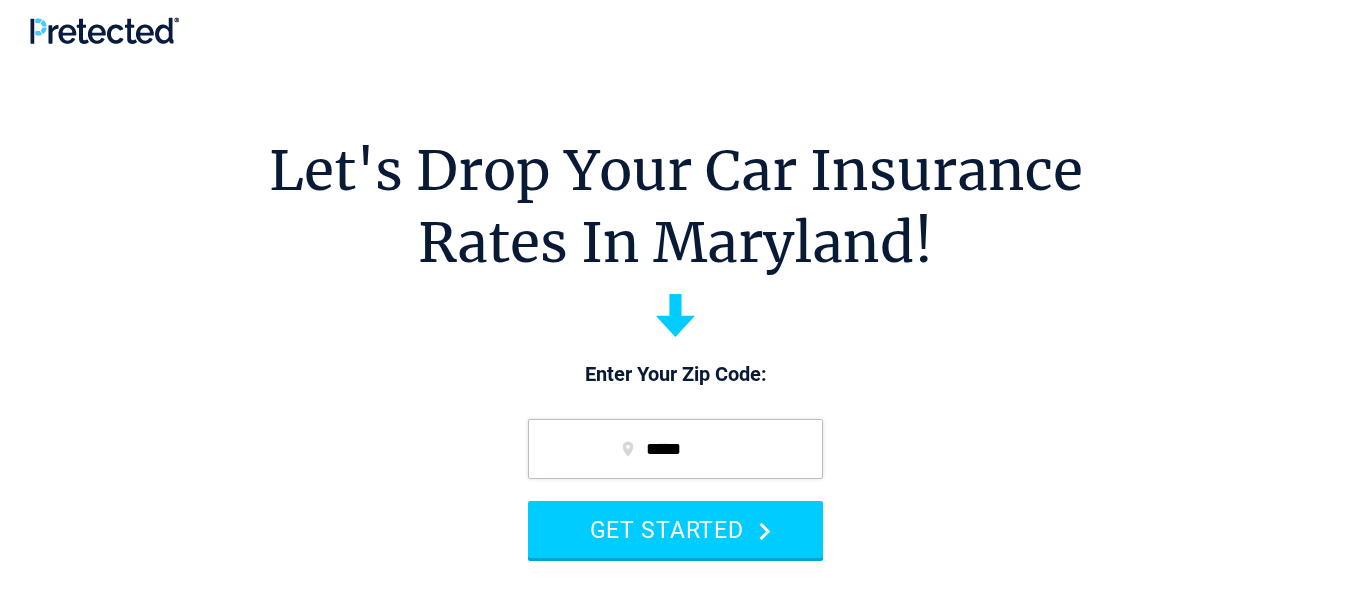 type on "*****" 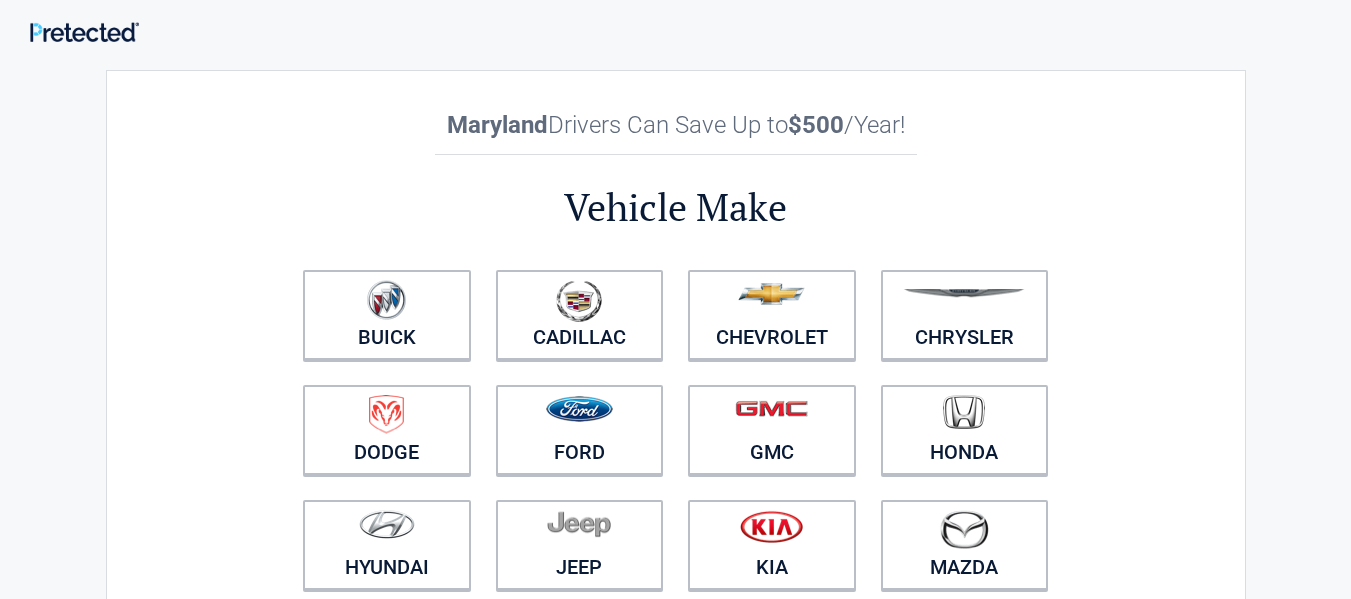 scroll, scrollTop: 0, scrollLeft: 0, axis: both 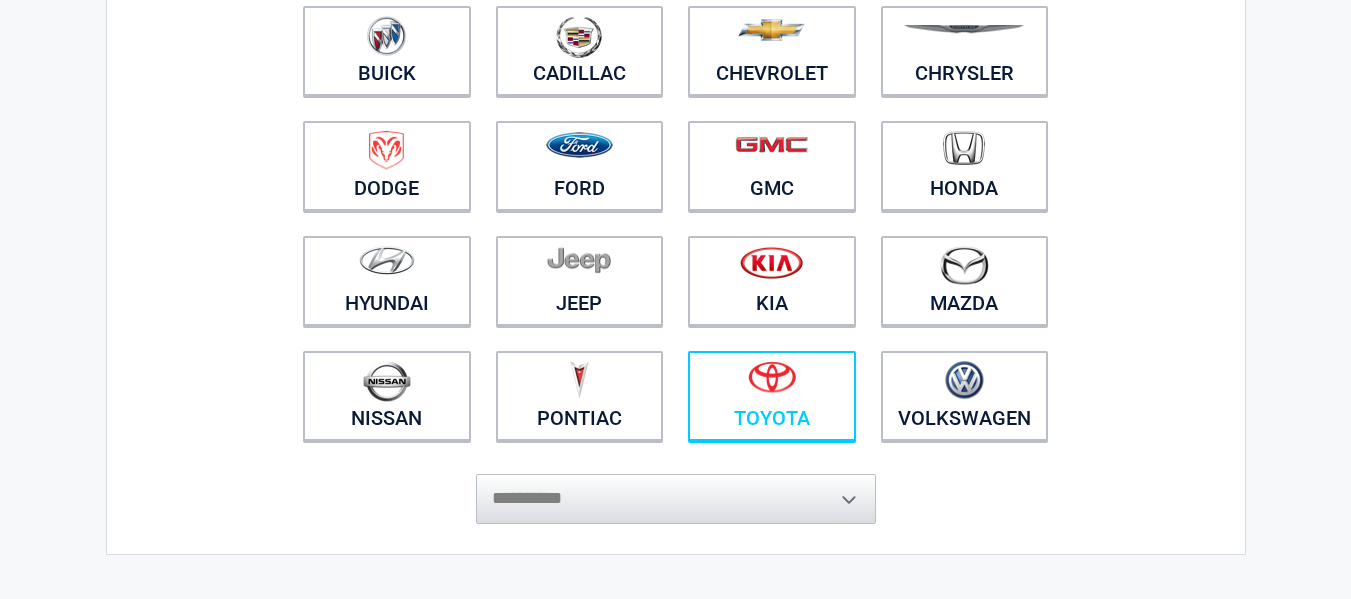 click at bounding box center (772, 383) 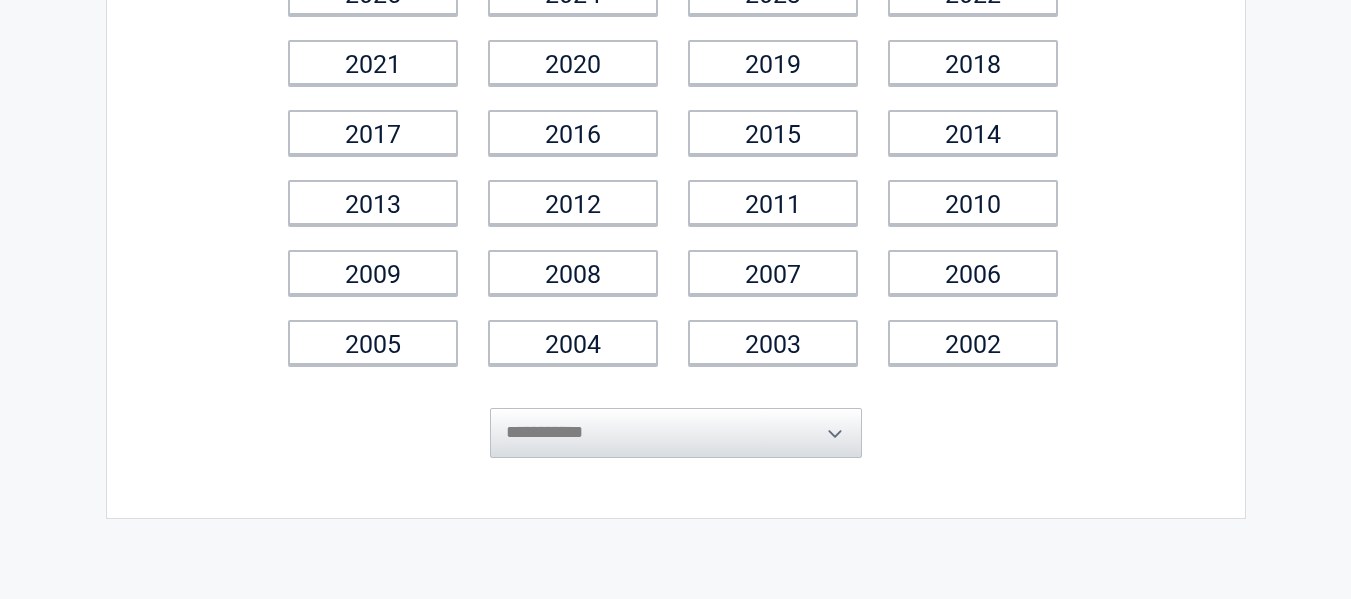 scroll, scrollTop: 0, scrollLeft: 0, axis: both 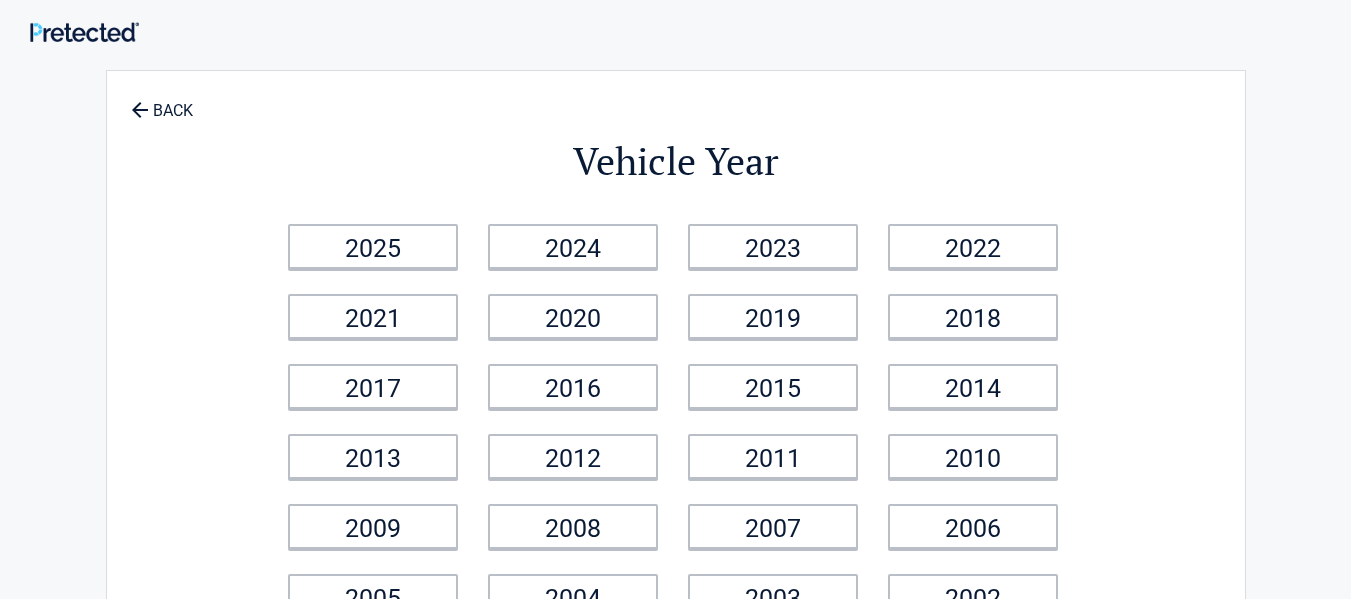 click on "BACK
Vehicle Year
[YEAR]
[YEAR]
[YEAR]
[YEAR]
[YEAR]
[YEAR]
[YEAR]
[YEAR]
[YEAR]
[YEAR]
[YEAR]
[YEAR]
[YEAR]
[YEAR]
[YEAR]
[YEAR]
[YEAR]
[YEAR]
[YEAR]
[YEAR]
[YEAR]
[YEAR]
[YEAR]
[YEAR]
[YEAR]
[STATE] Drivers Can Save Up to  $500 /Year
Vehicle Make
Buick" at bounding box center [676, 421] 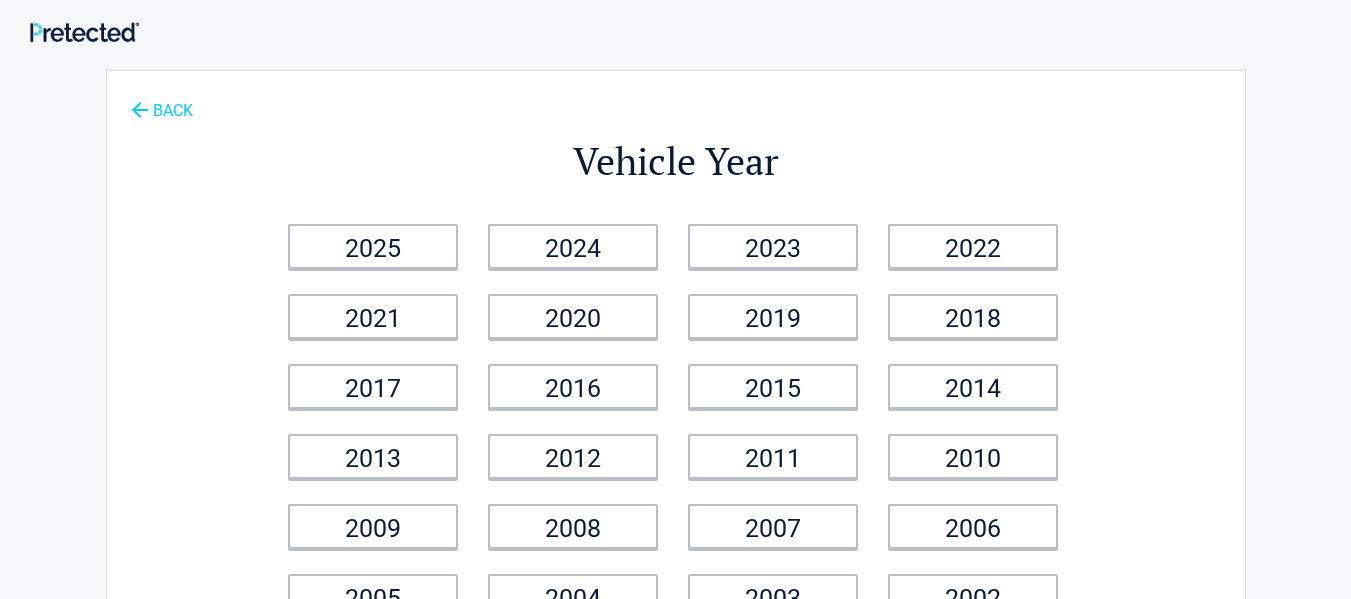 click on "BACK" at bounding box center (162, 101) 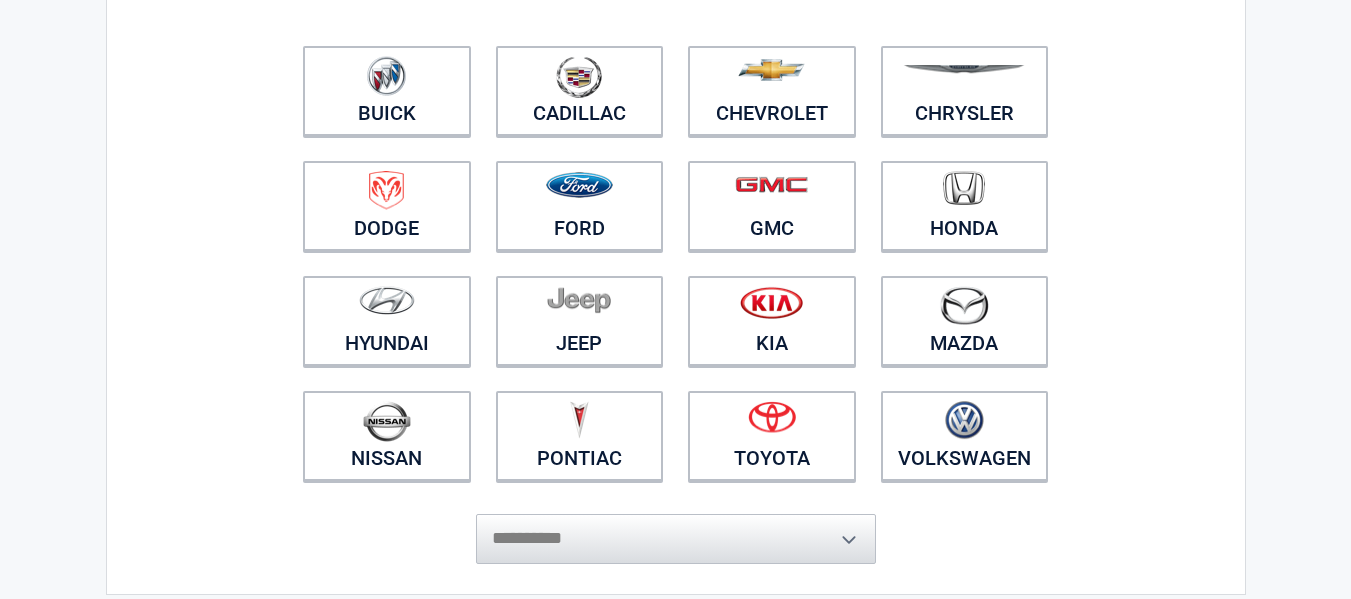 scroll, scrollTop: 205, scrollLeft: 0, axis: vertical 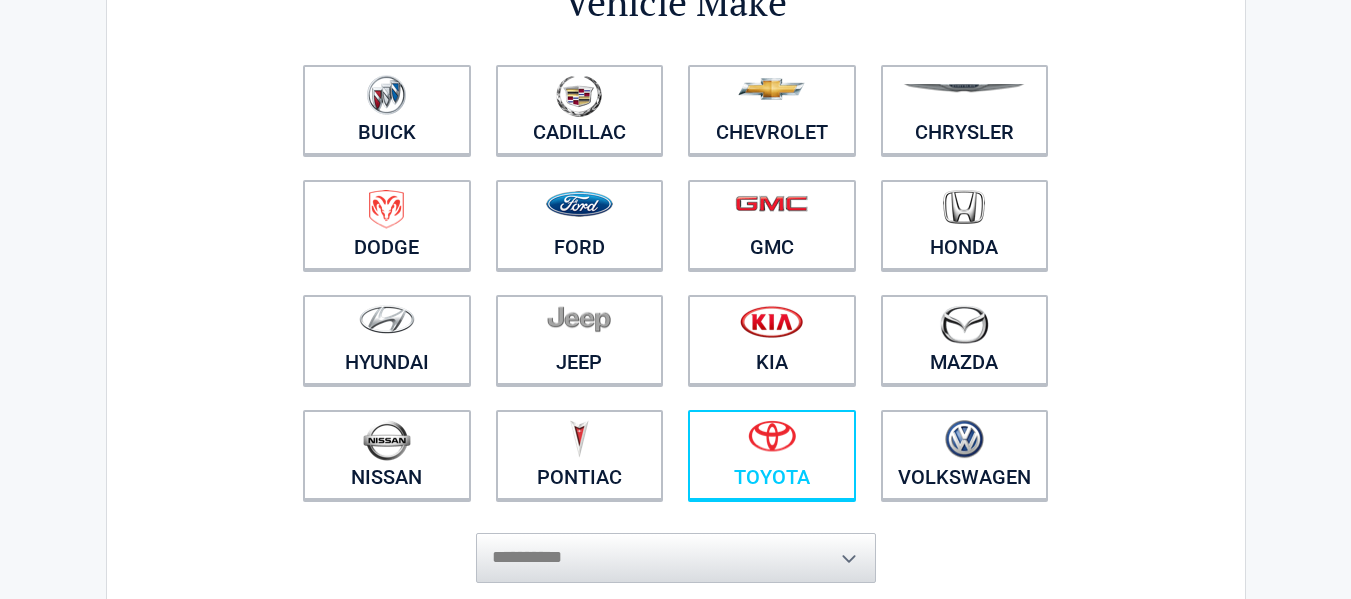 click at bounding box center [772, 442] 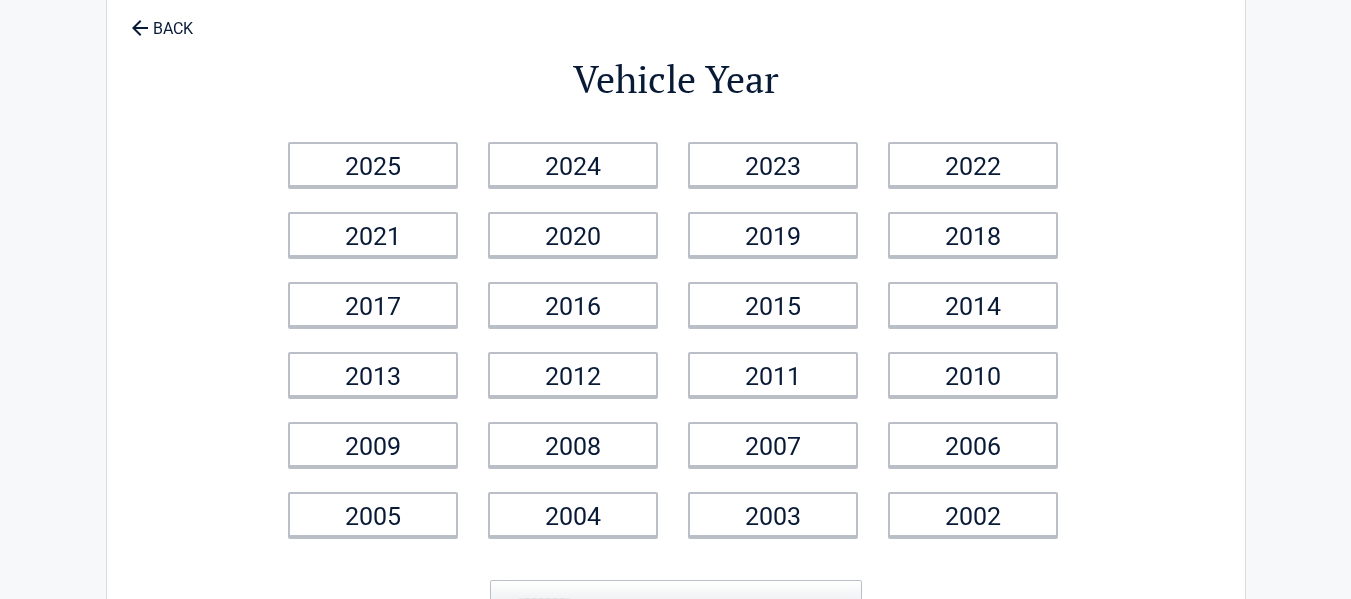 scroll, scrollTop: 0, scrollLeft: 0, axis: both 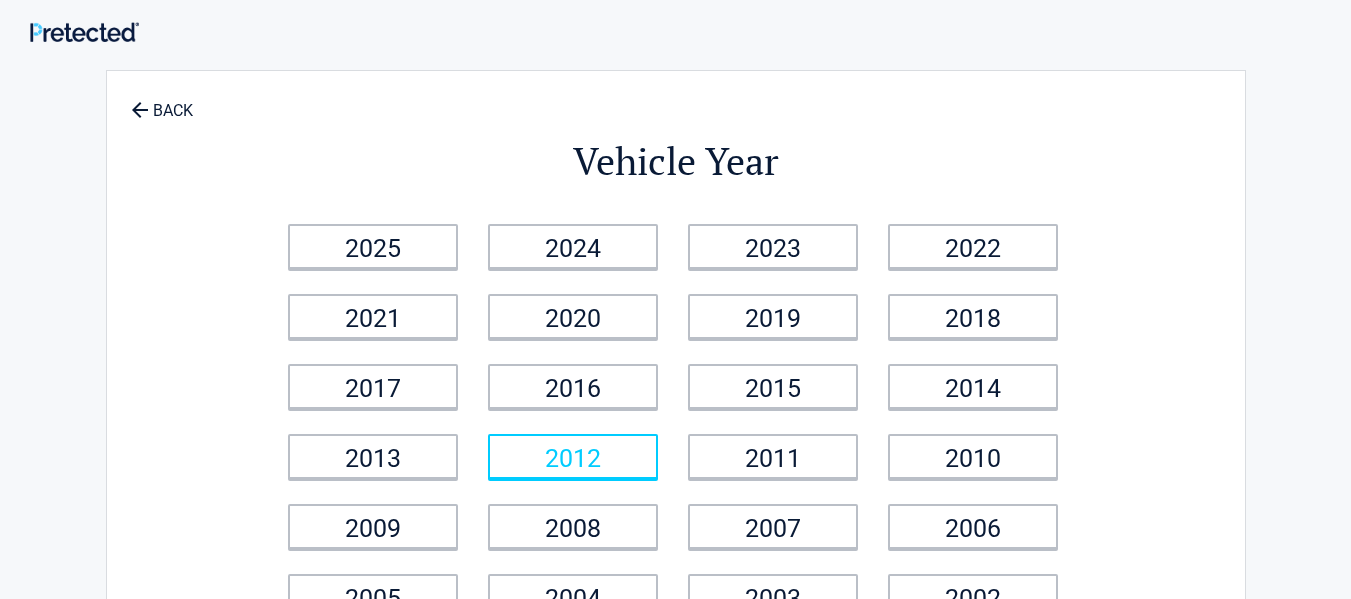 click on "2012" at bounding box center [573, 456] 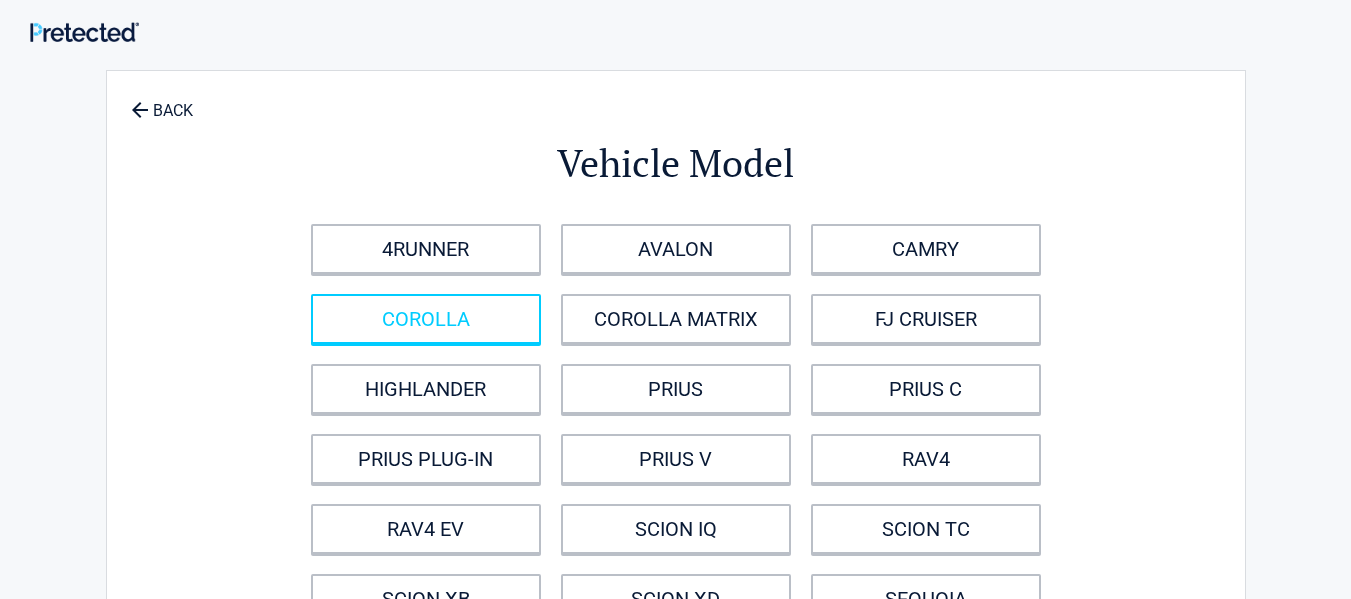 click on "COROLLA" at bounding box center (426, 319) 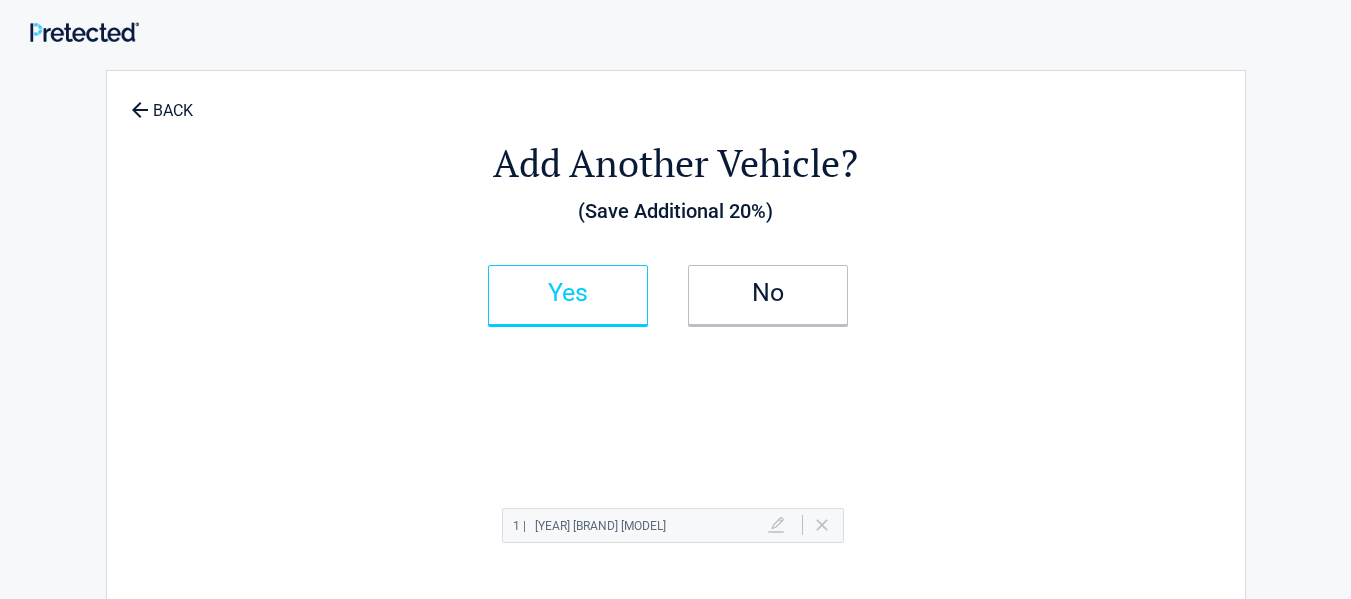 click on "Yes" at bounding box center [568, 295] 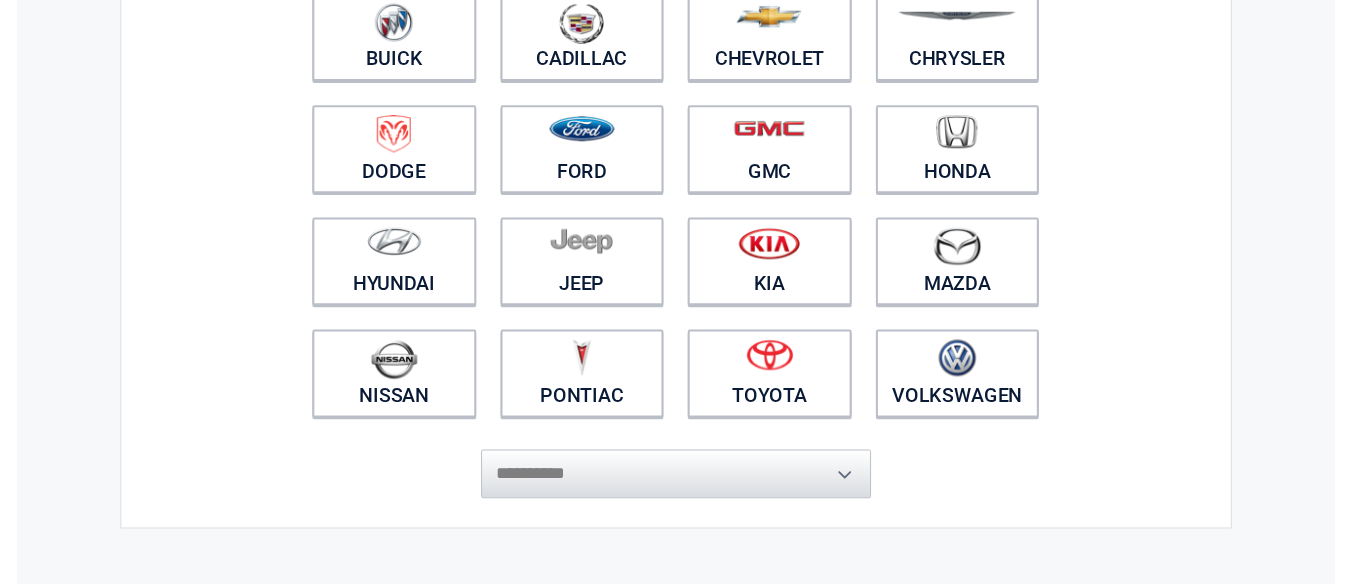 scroll, scrollTop: 280, scrollLeft: 0, axis: vertical 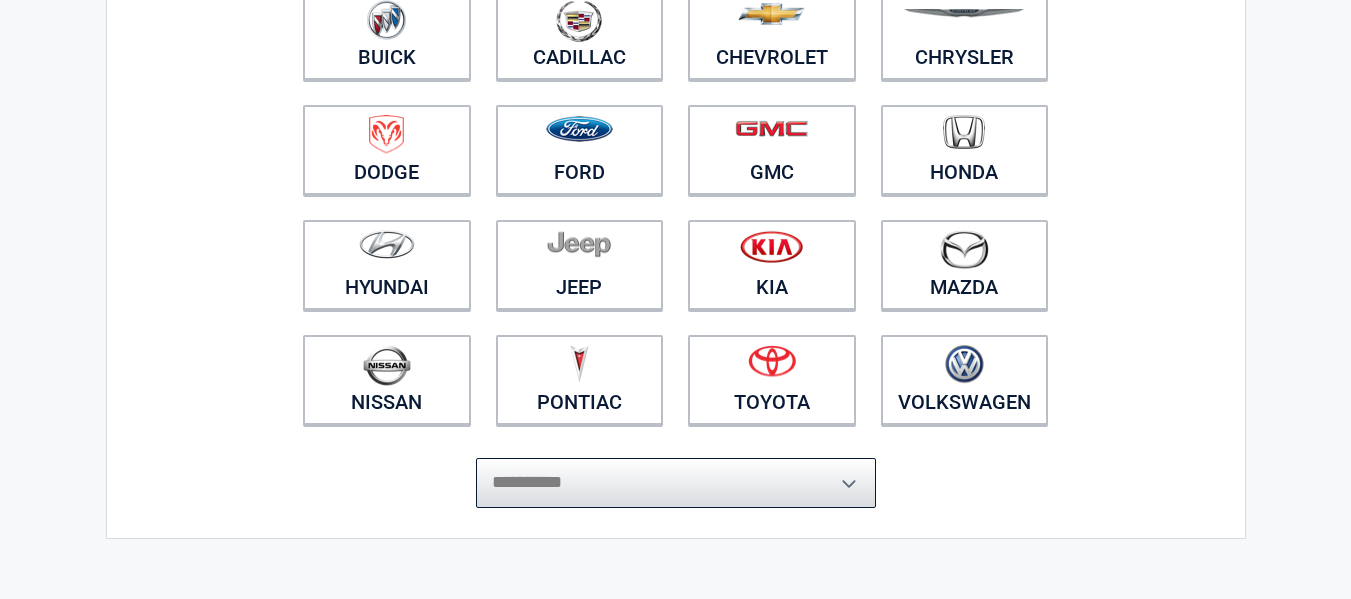 click on "**********" at bounding box center (676, 483) 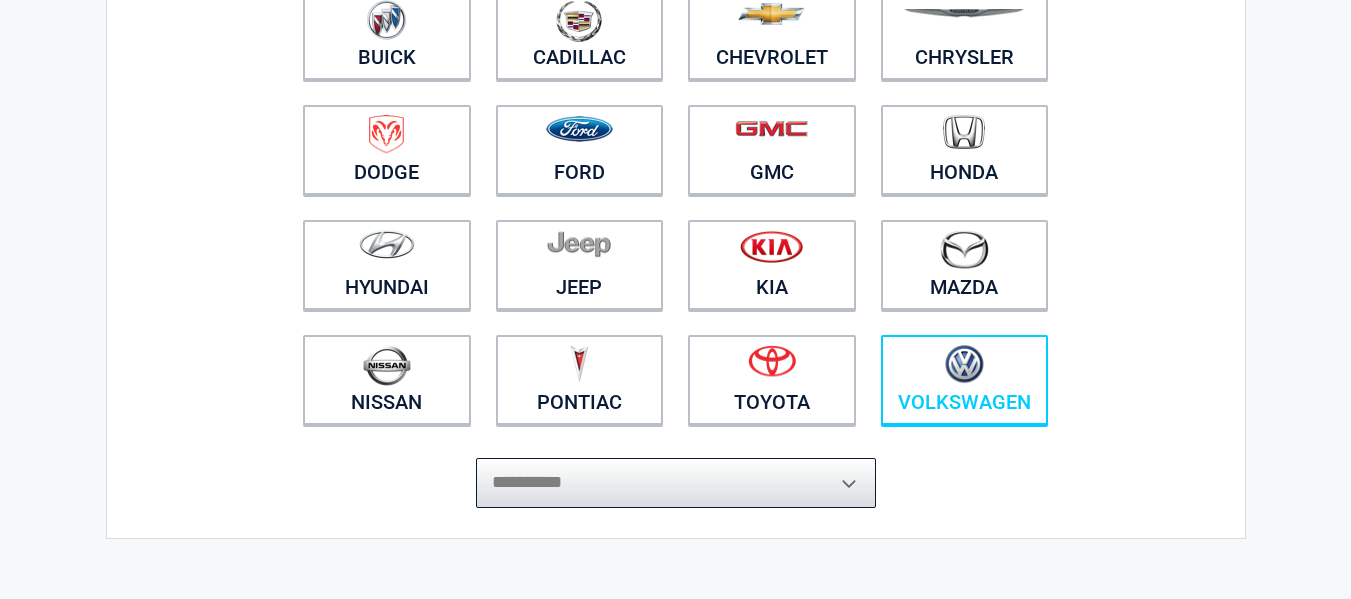 select on "**********" 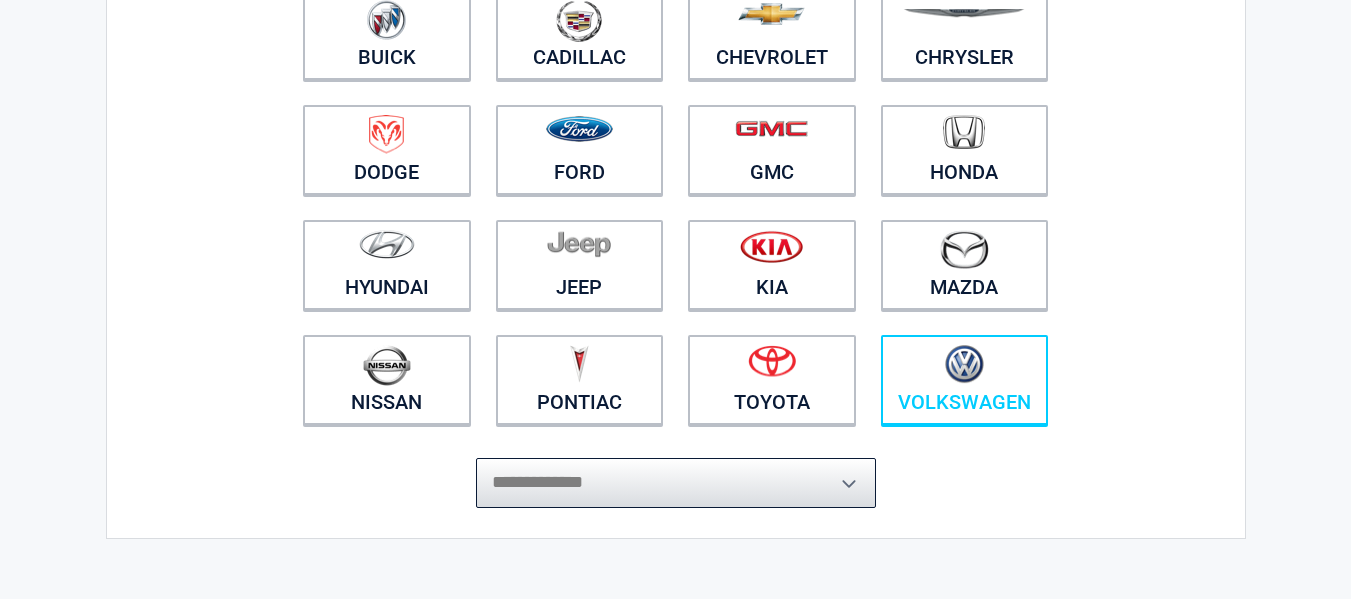 click on "**********" at bounding box center [676, 483] 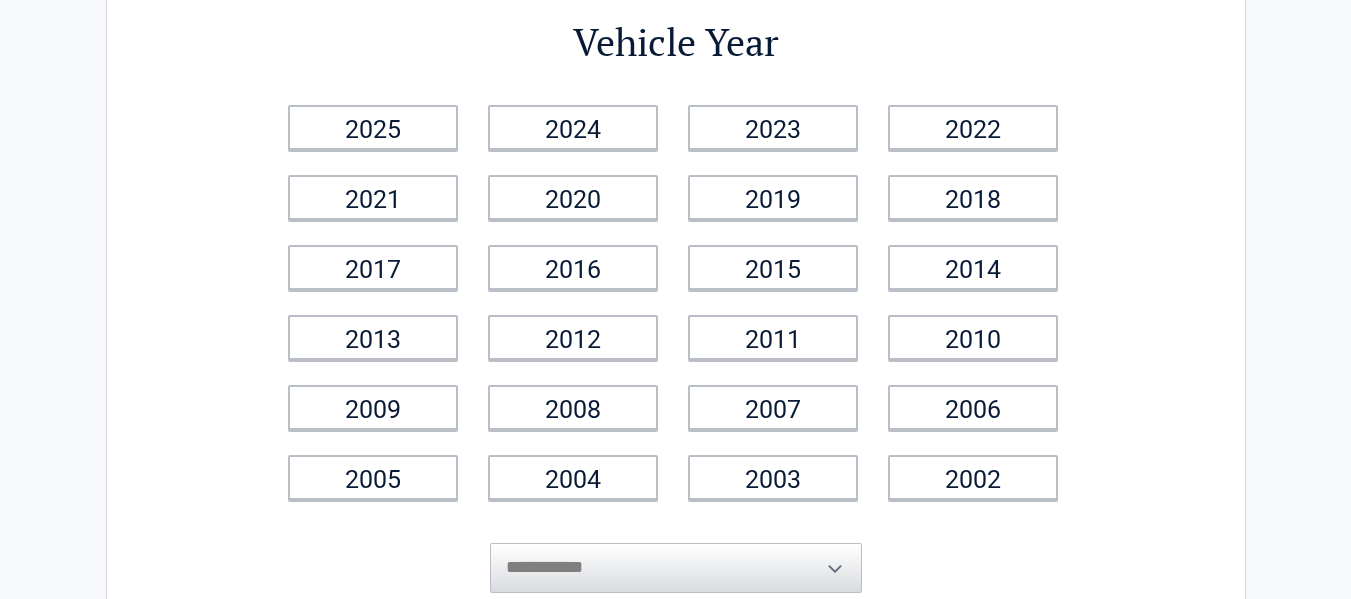 scroll, scrollTop: 0, scrollLeft: 0, axis: both 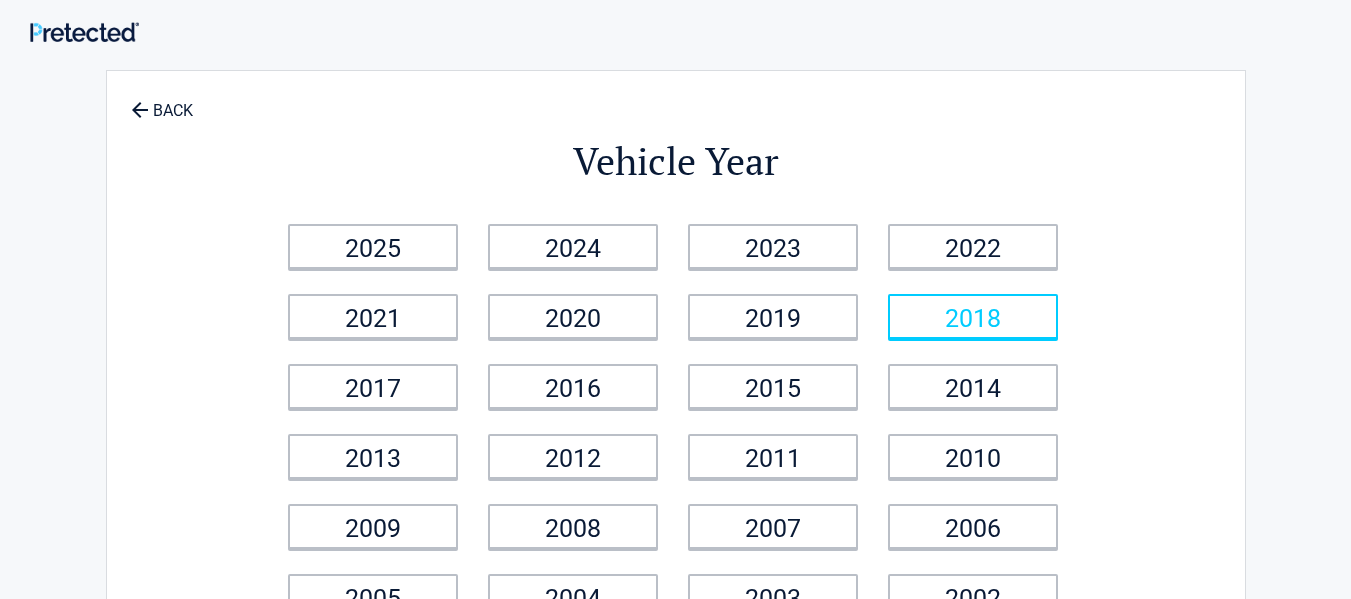 click on "2018" at bounding box center [973, 316] 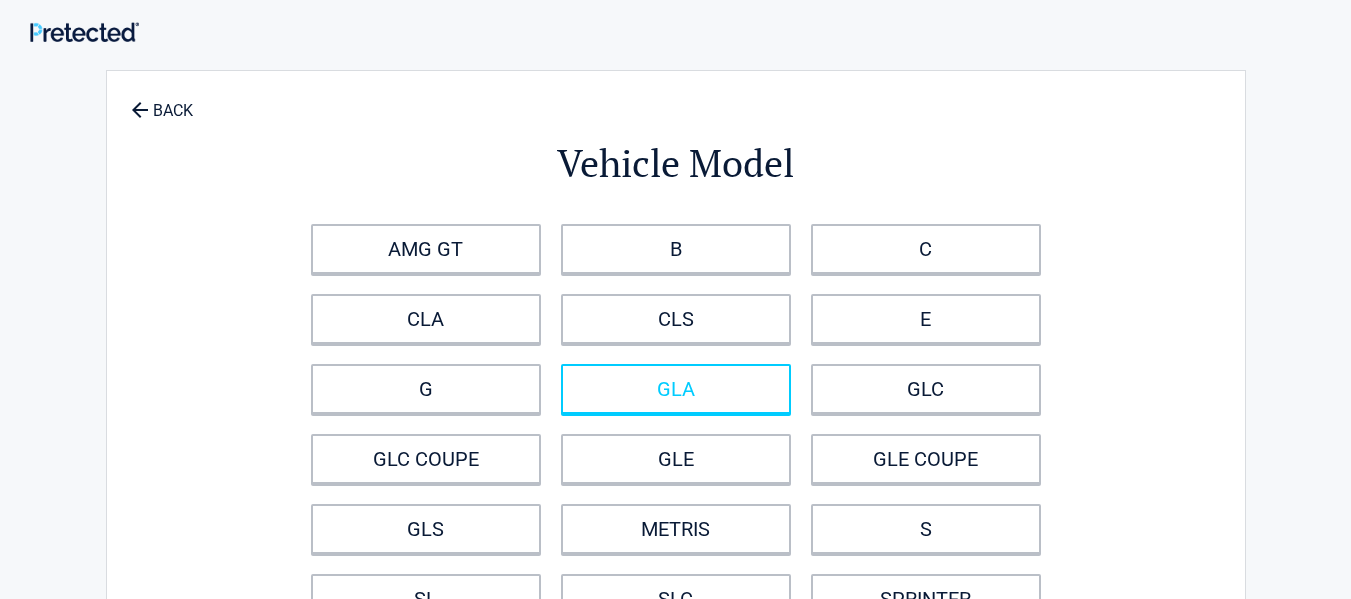 click on "GLA" at bounding box center (676, 389) 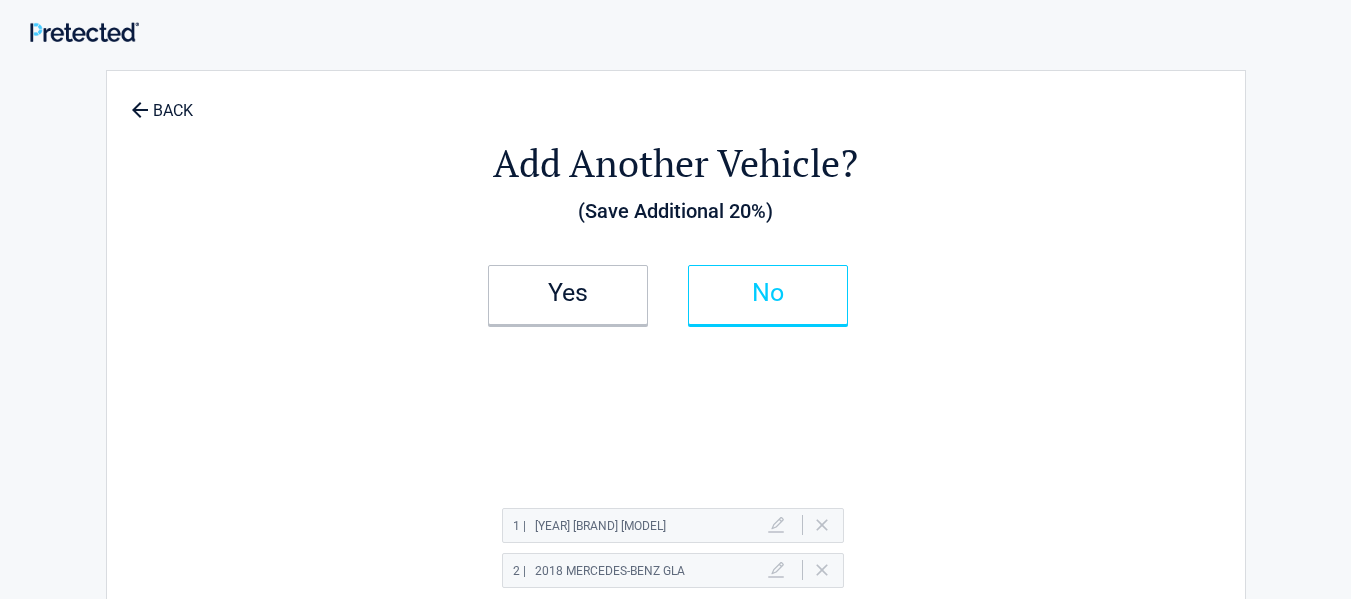 click on "No" at bounding box center [768, 295] 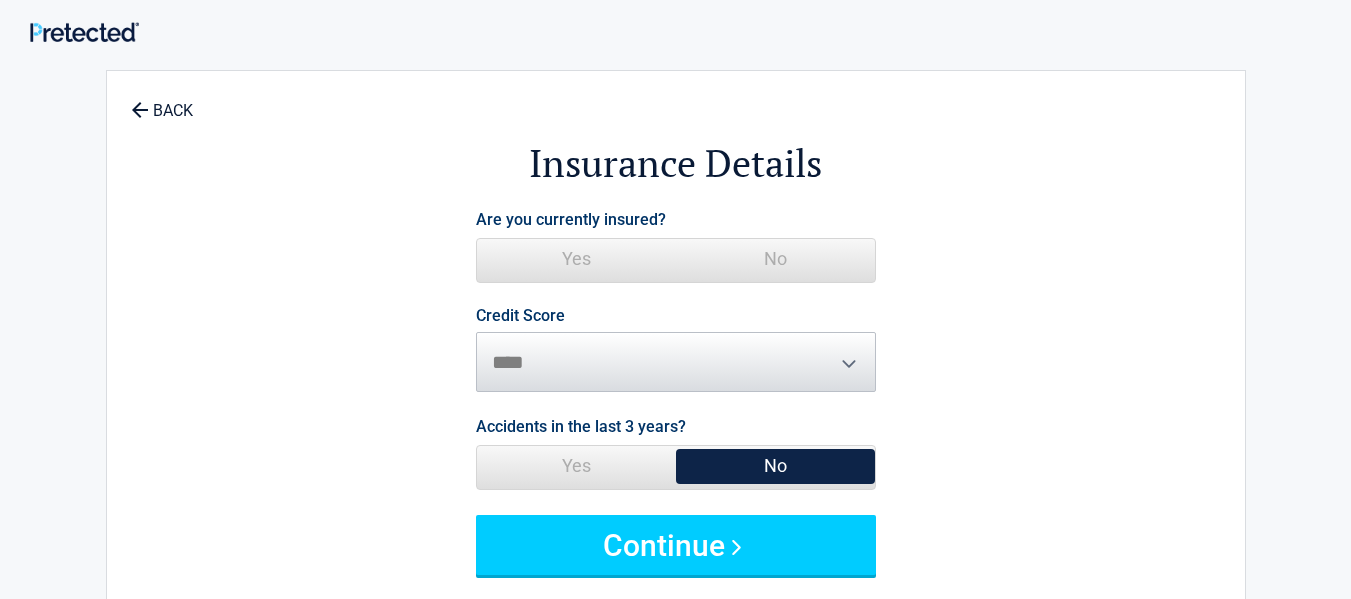 click on "Yes" at bounding box center [576, 259] 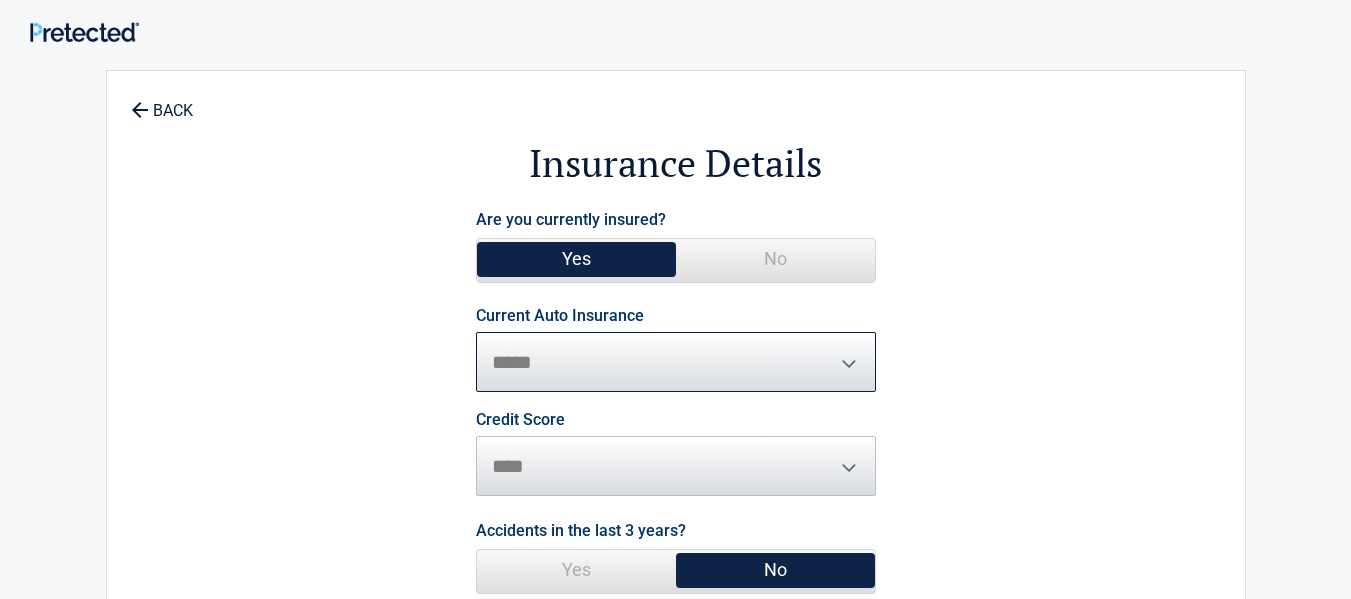 click on "**********" at bounding box center (676, 362) 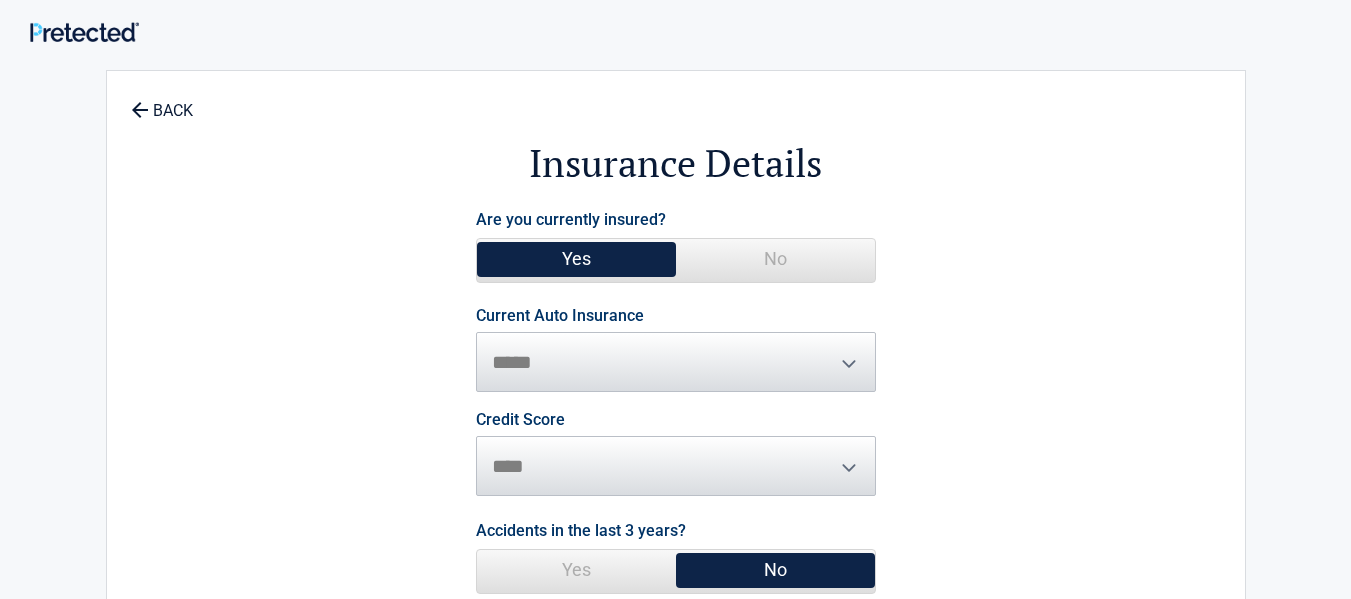 click on "BACK
Vehicle Year
[YEAR]
[YEAR]
[YEAR]
[YEAR]
[YEAR]
[YEAR]
[YEAR]
[YEAR]
[YEAR]
[YEAR]
[YEAR]
[YEAR]
[YEAR]
[YEAR]
[YEAR]
[YEAR]
[YEAR]
[YEAR]
[YEAR]
[YEAR]
[YEAR]
[YEAR]
[YEAR]
[YEAR]
[YEAR]
[STATE] Drivers Can Save Up to  $500 /Year
Vehicle Make
Buick" at bounding box center [676, 429] 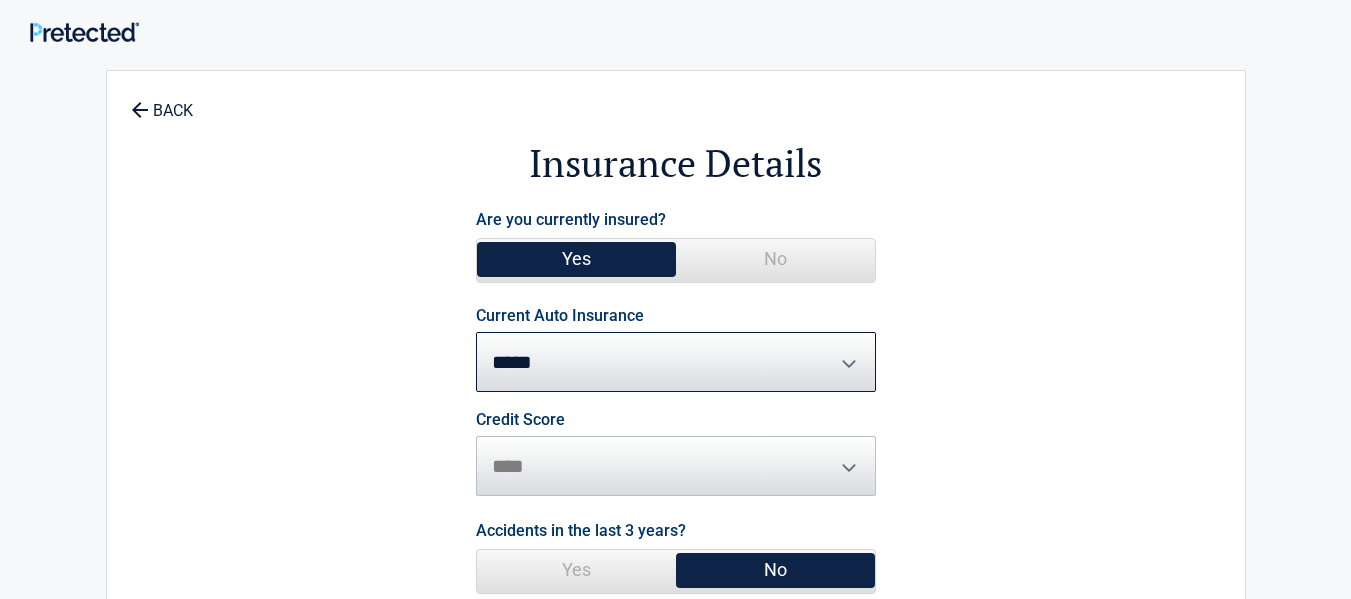 click on "**********" at bounding box center (676, 362) 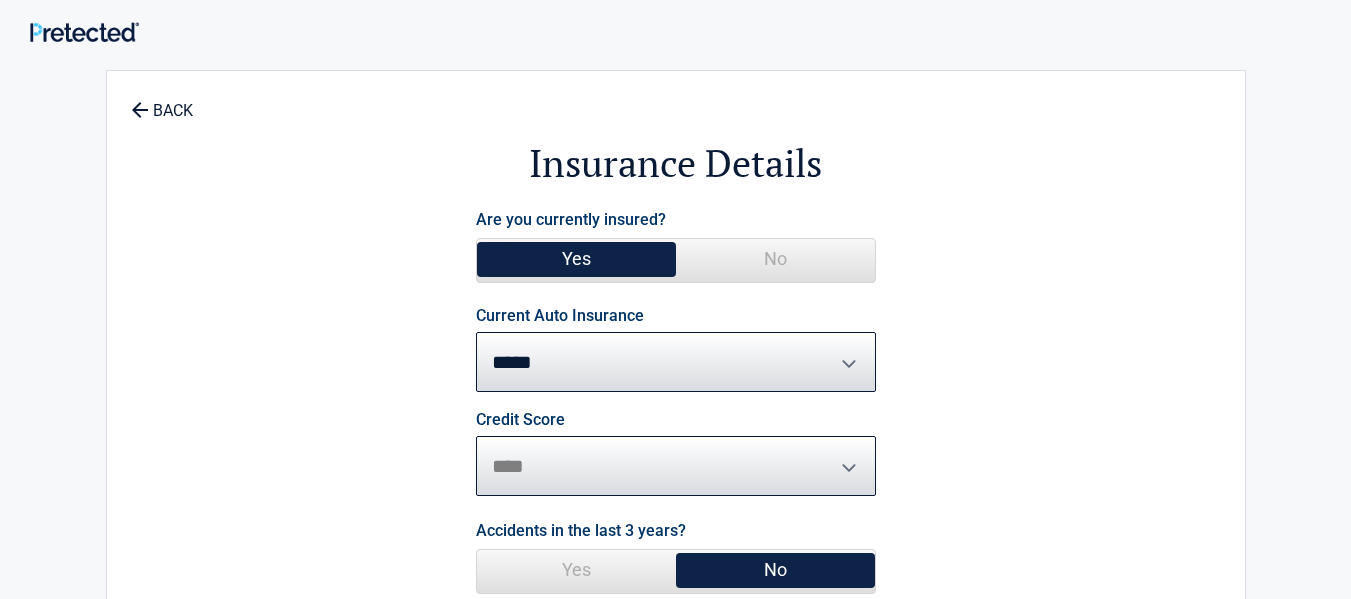click on "*********
****
*******
****" at bounding box center (676, 466) 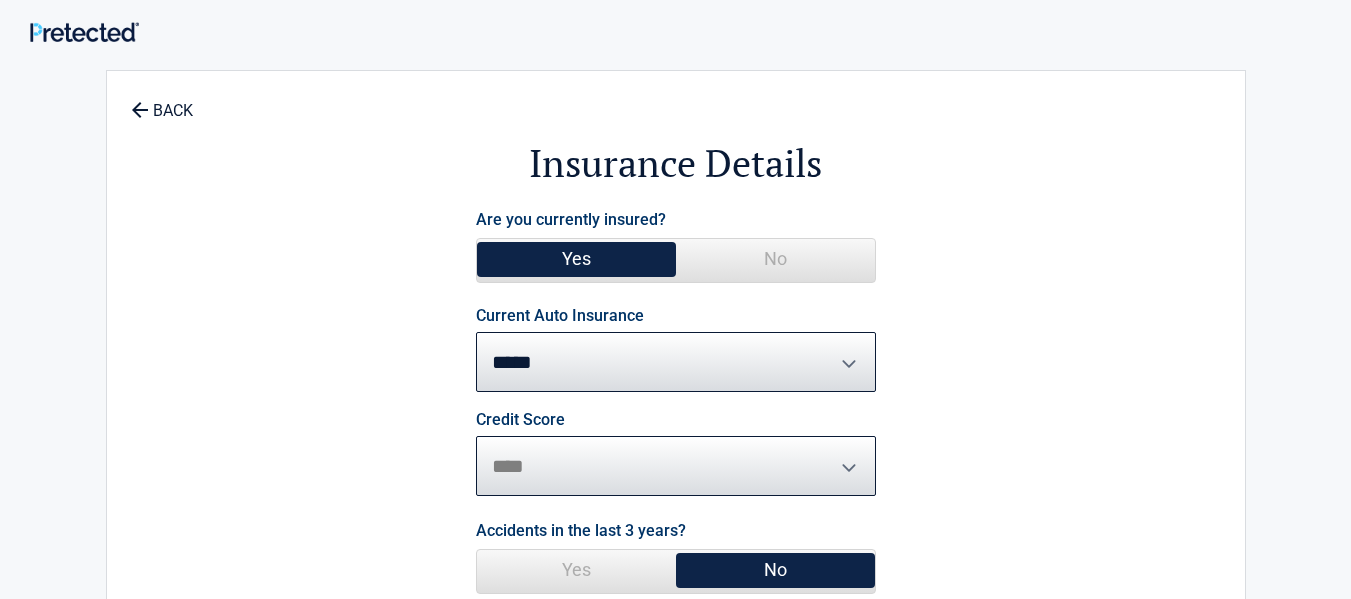 select on "*******" 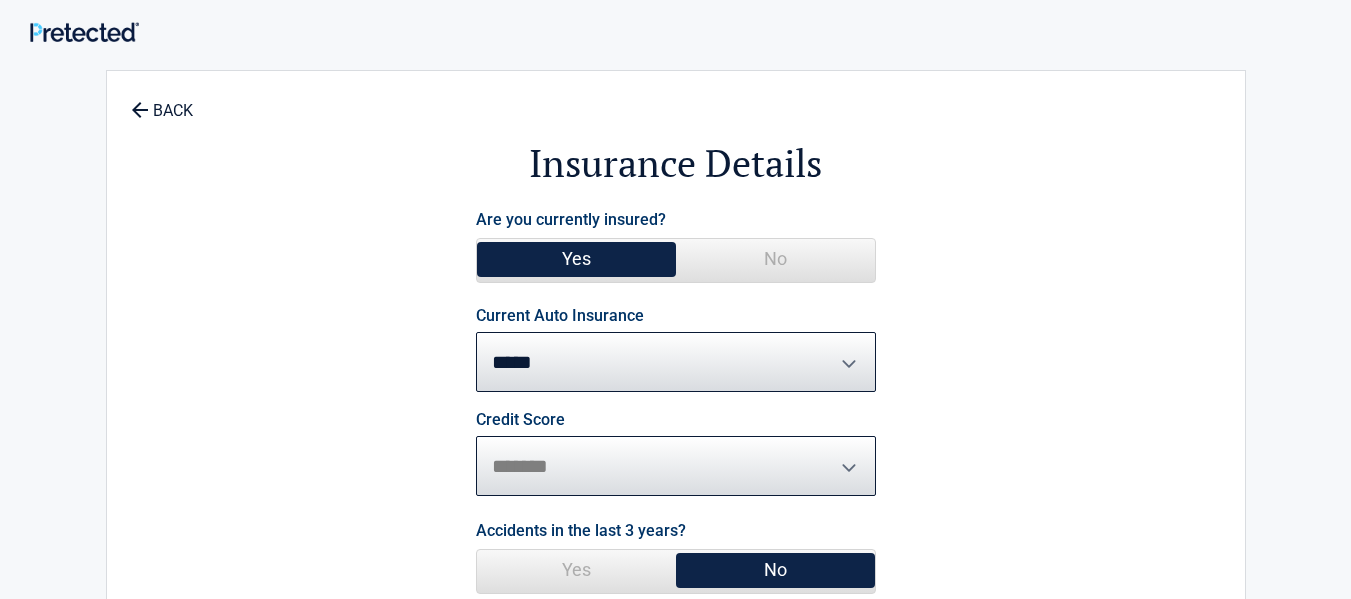 click on "*********
****
*******
****" at bounding box center [676, 466] 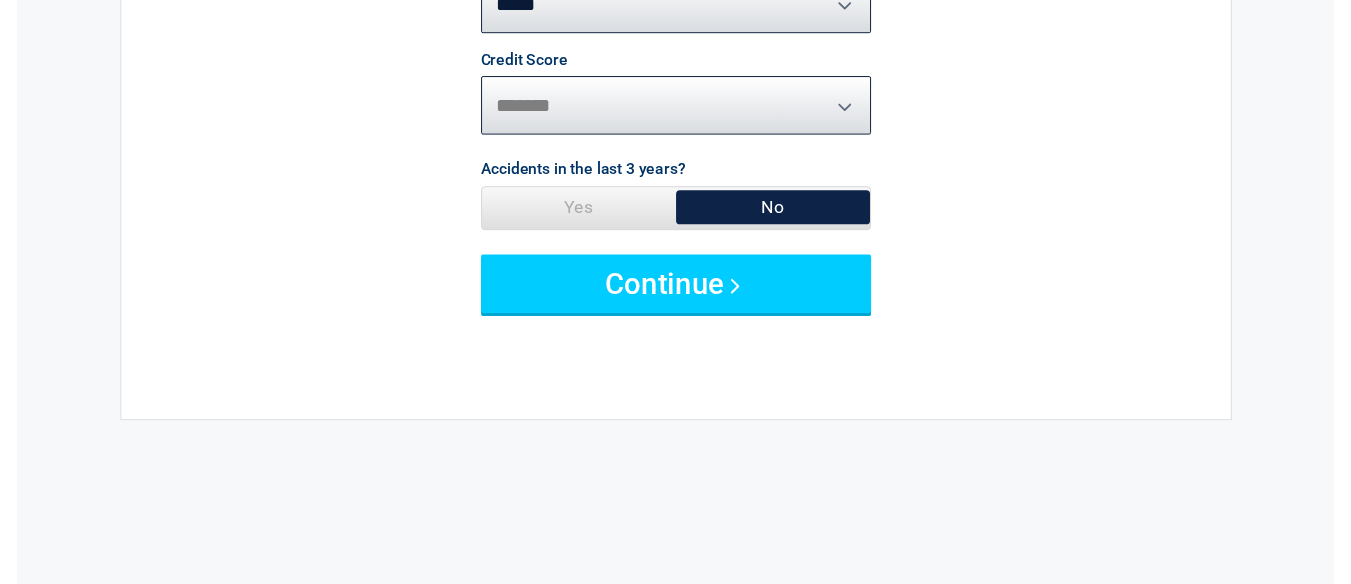 scroll, scrollTop: 379, scrollLeft: 0, axis: vertical 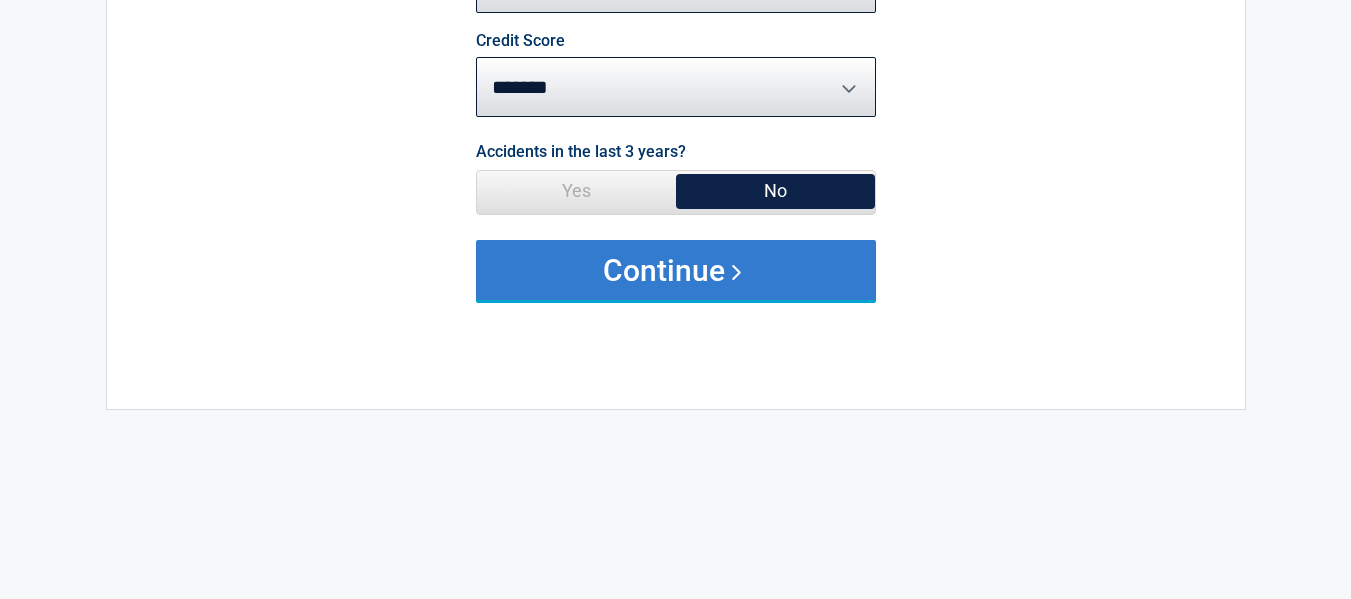 click on "Continue" at bounding box center [676, 270] 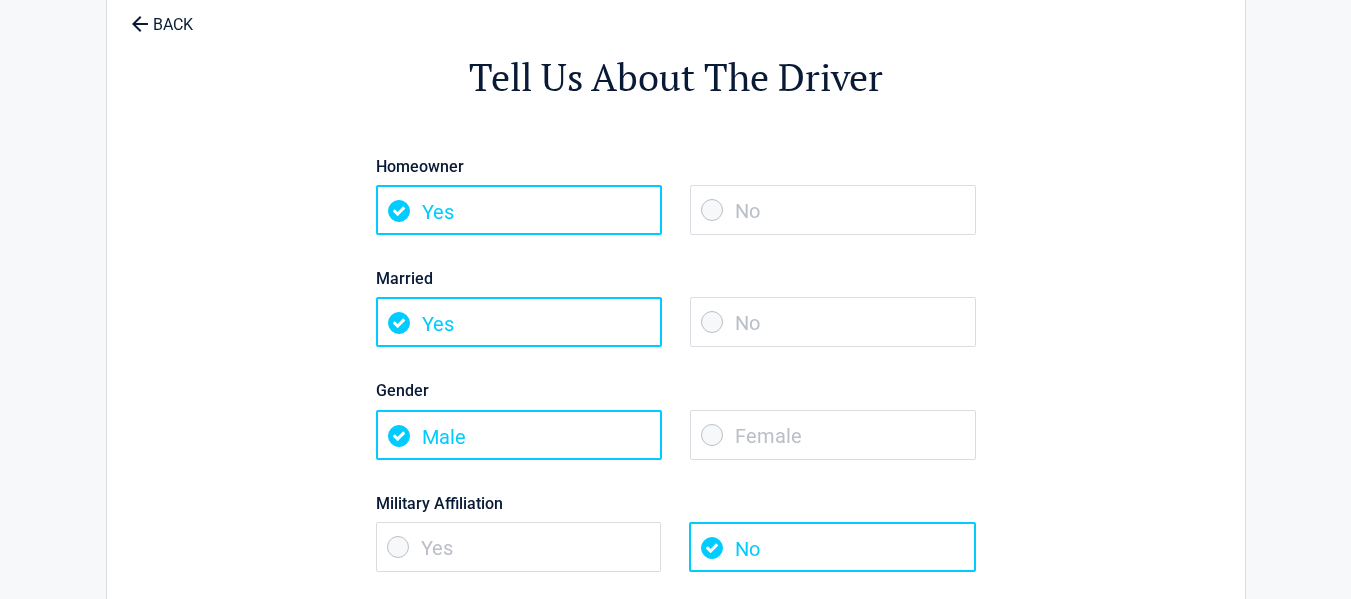 scroll, scrollTop: 0, scrollLeft: 0, axis: both 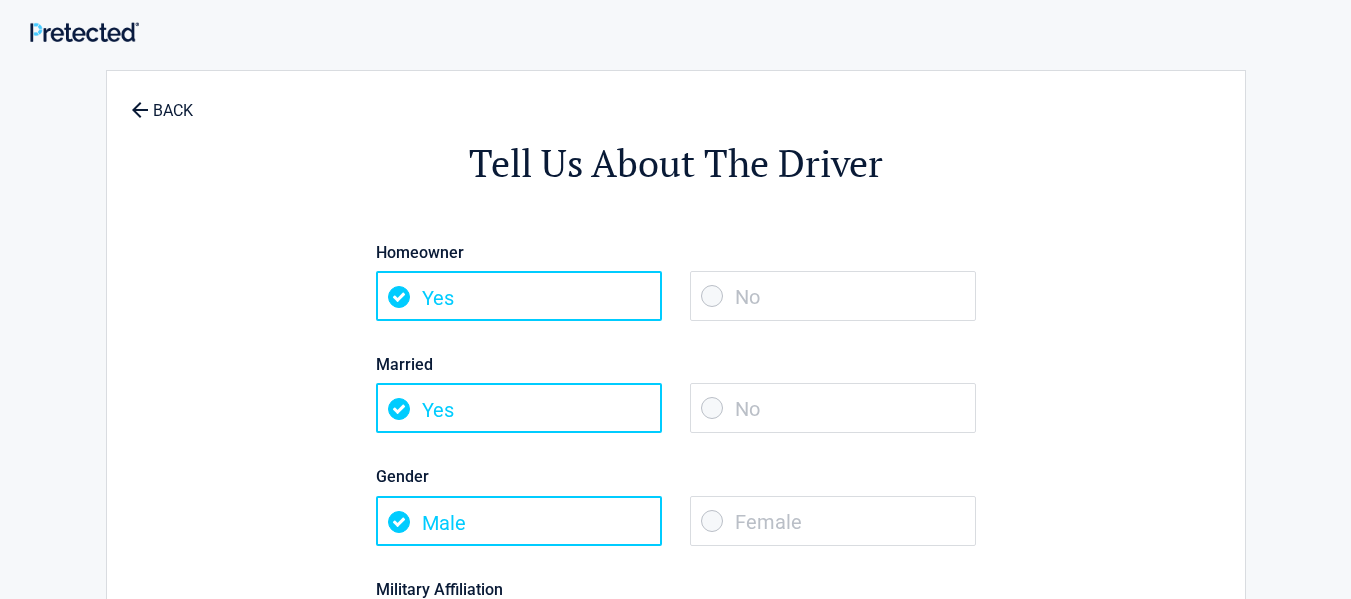 click on "No" at bounding box center (833, 296) 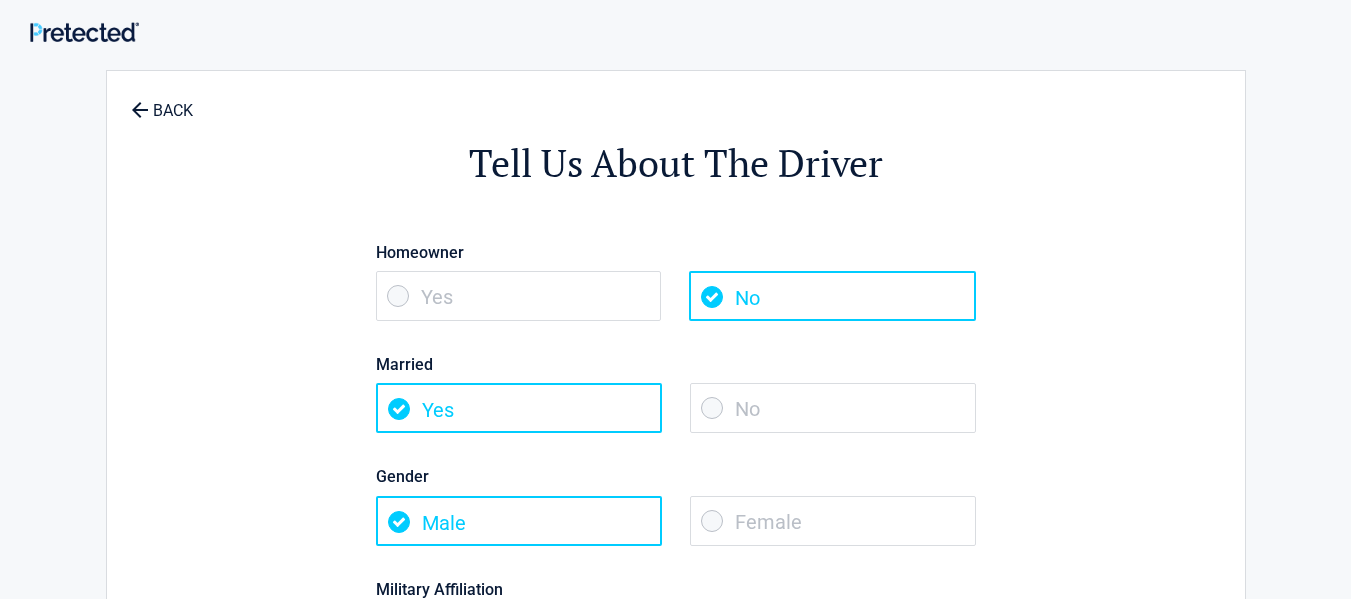 click on "No" at bounding box center (833, 408) 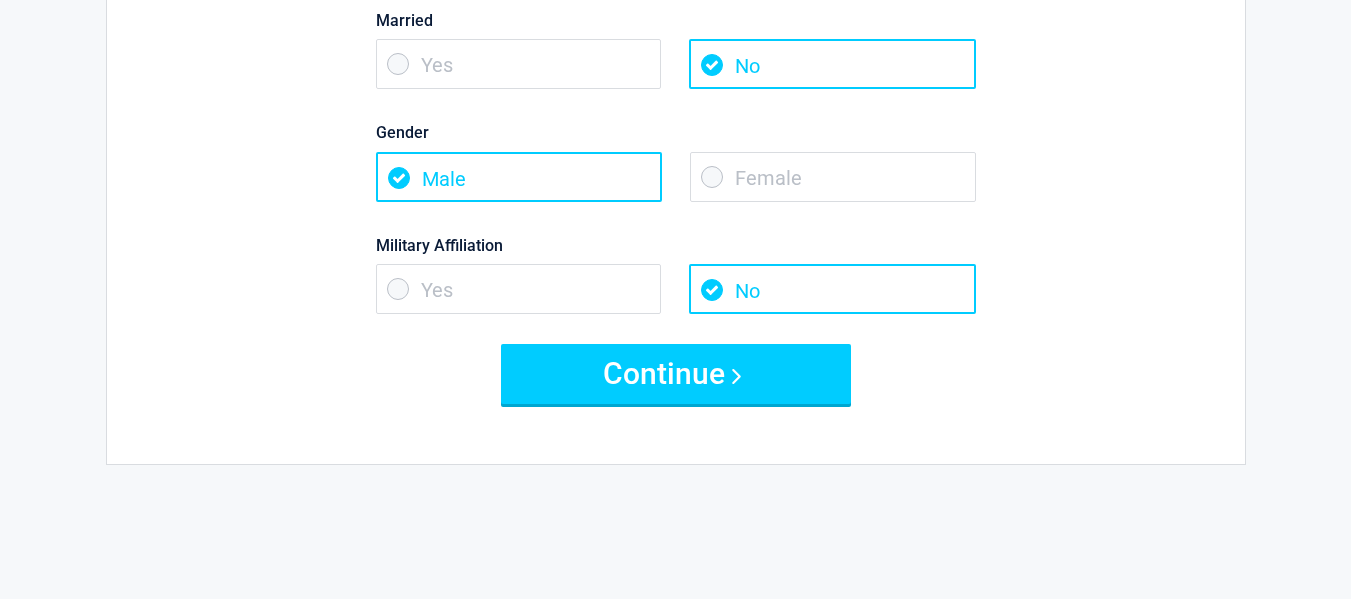 scroll, scrollTop: 347, scrollLeft: 0, axis: vertical 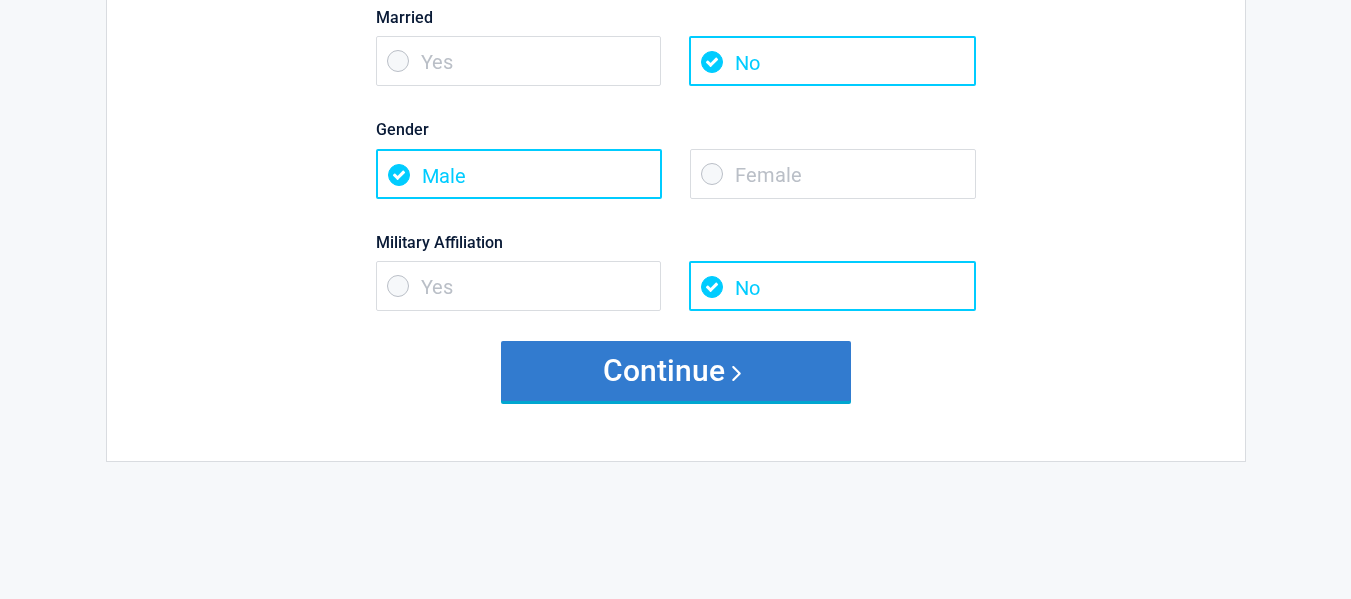 click on "Continue" at bounding box center (676, 371) 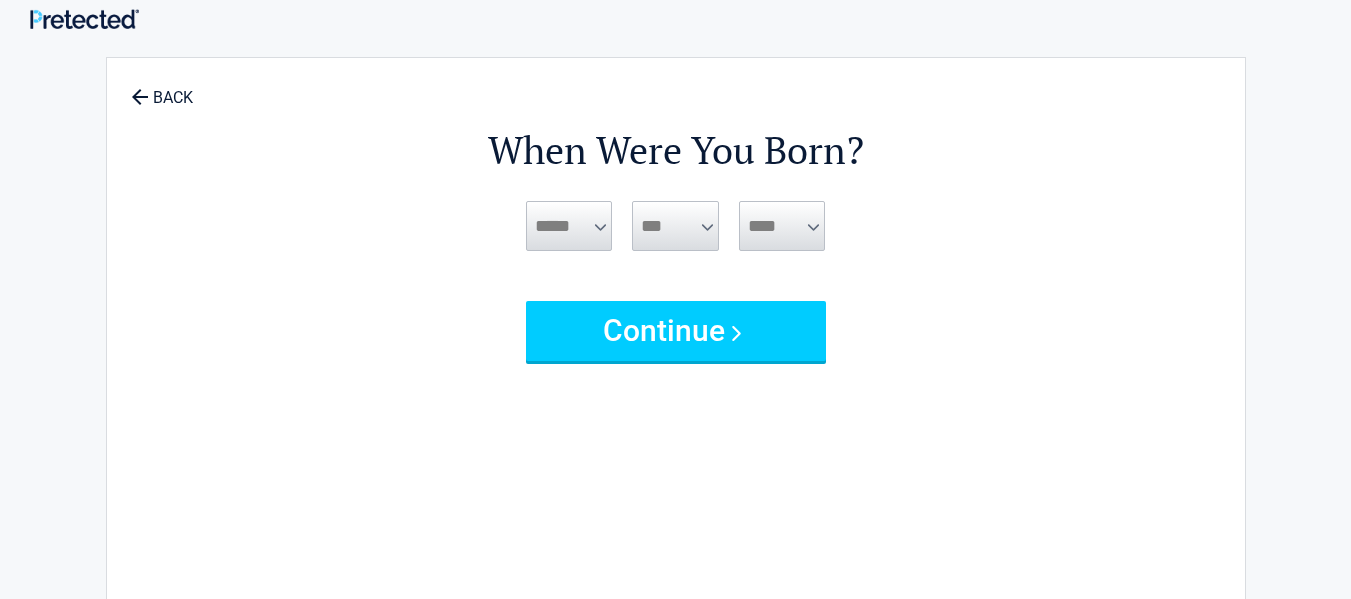 scroll, scrollTop: 0, scrollLeft: 0, axis: both 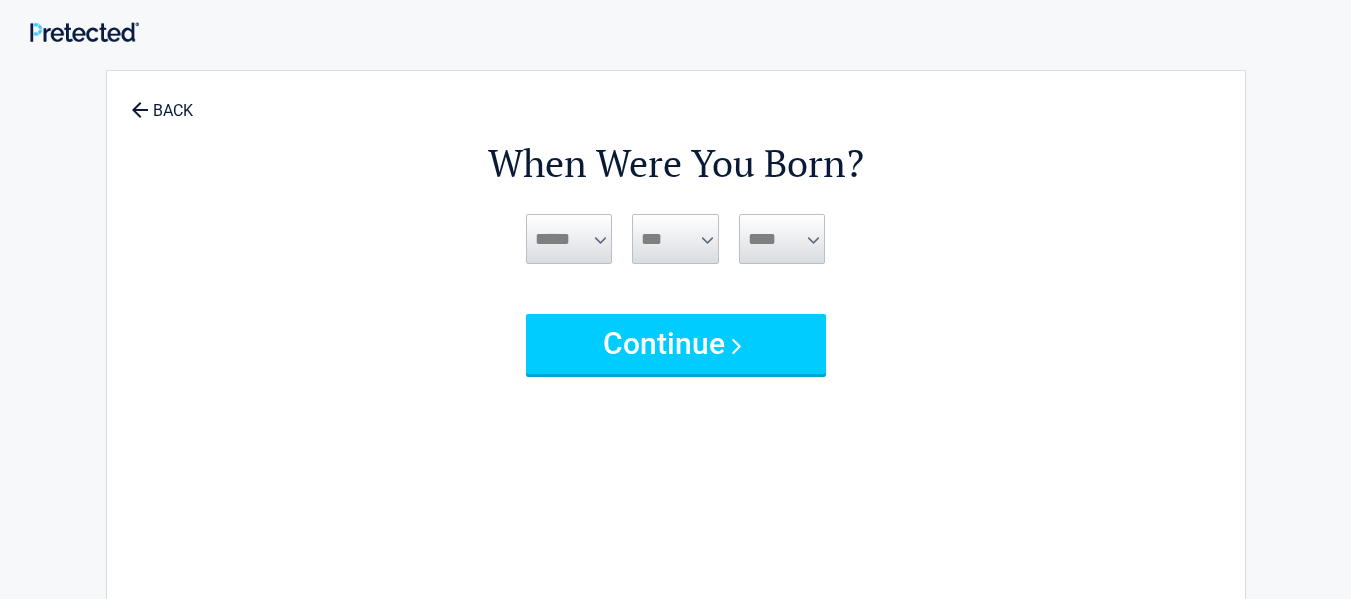 click on "*****
***
***
***
***
***
***
***
***
***
***
***
***" at bounding box center (569, 239) 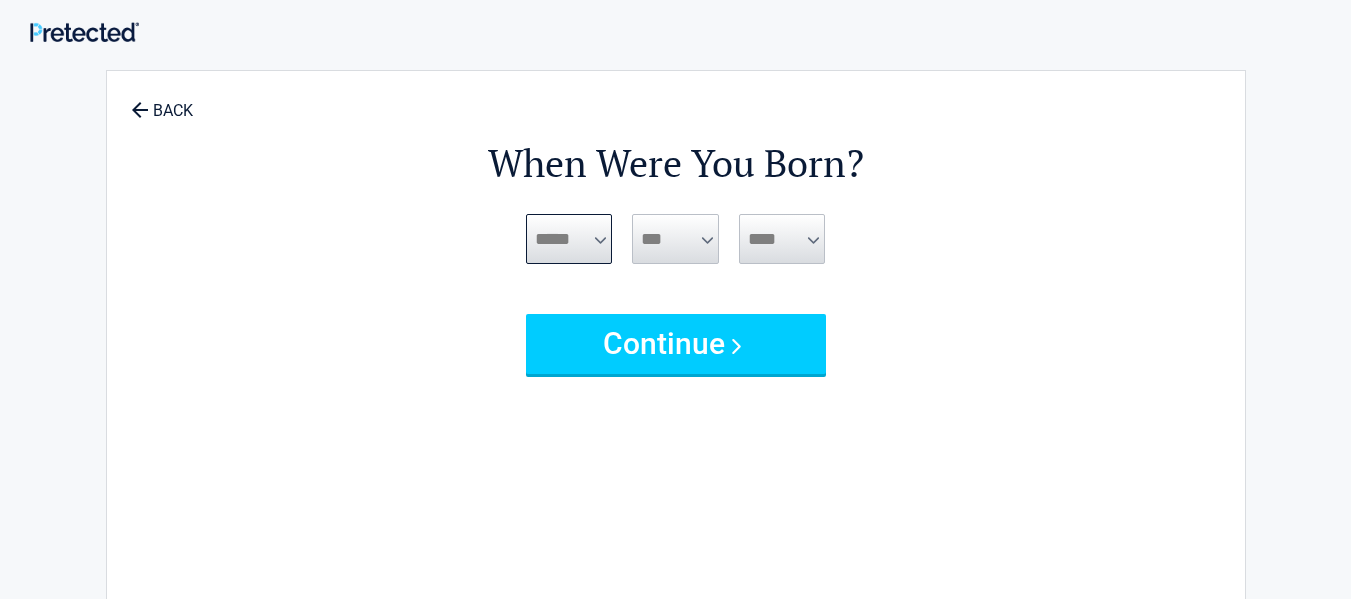 click on "*****
***
***
***
***
***
***
***
***
***
***
***
***" at bounding box center [569, 239] 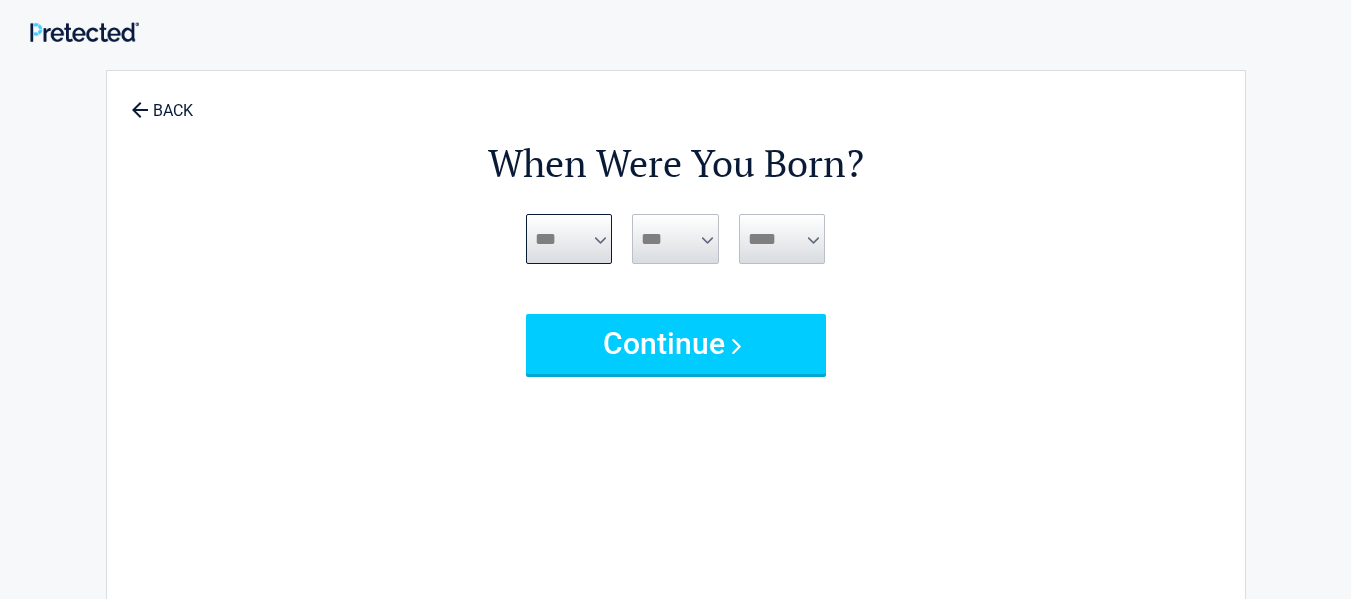 click on "*****
***
***
***
***
***
***
***
***
***
***
***
***" at bounding box center (569, 239) 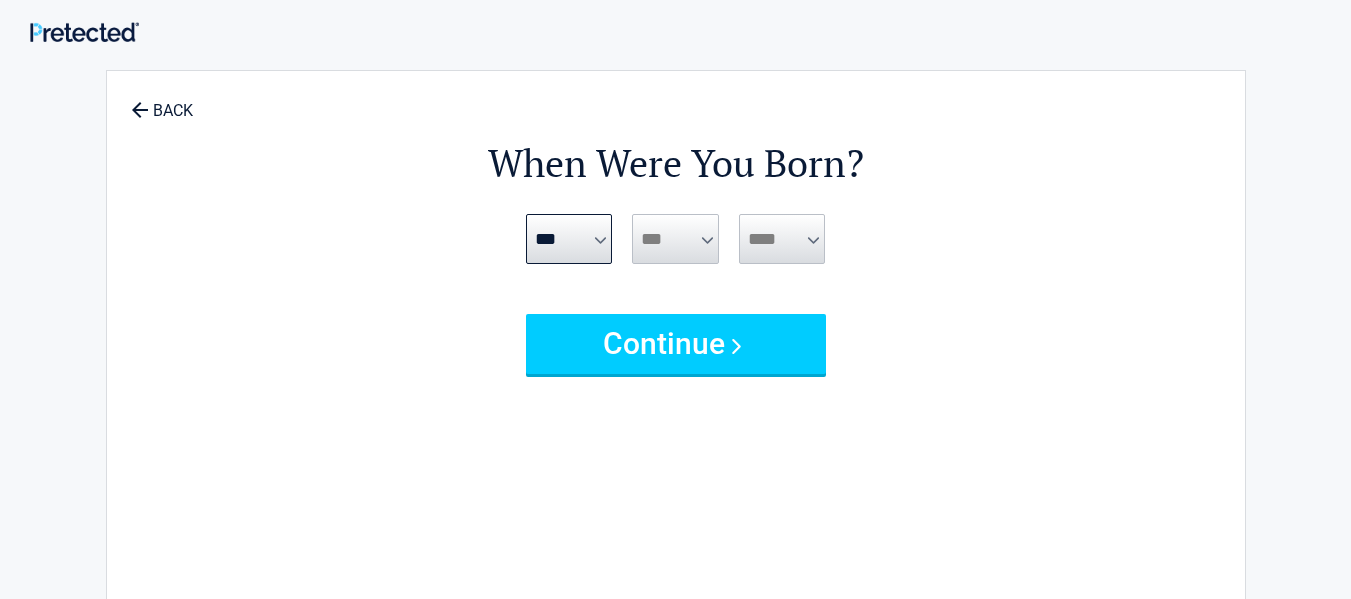 drag, startPoint x: 639, startPoint y: 266, endPoint x: 662, endPoint y: 243, distance: 32.526913 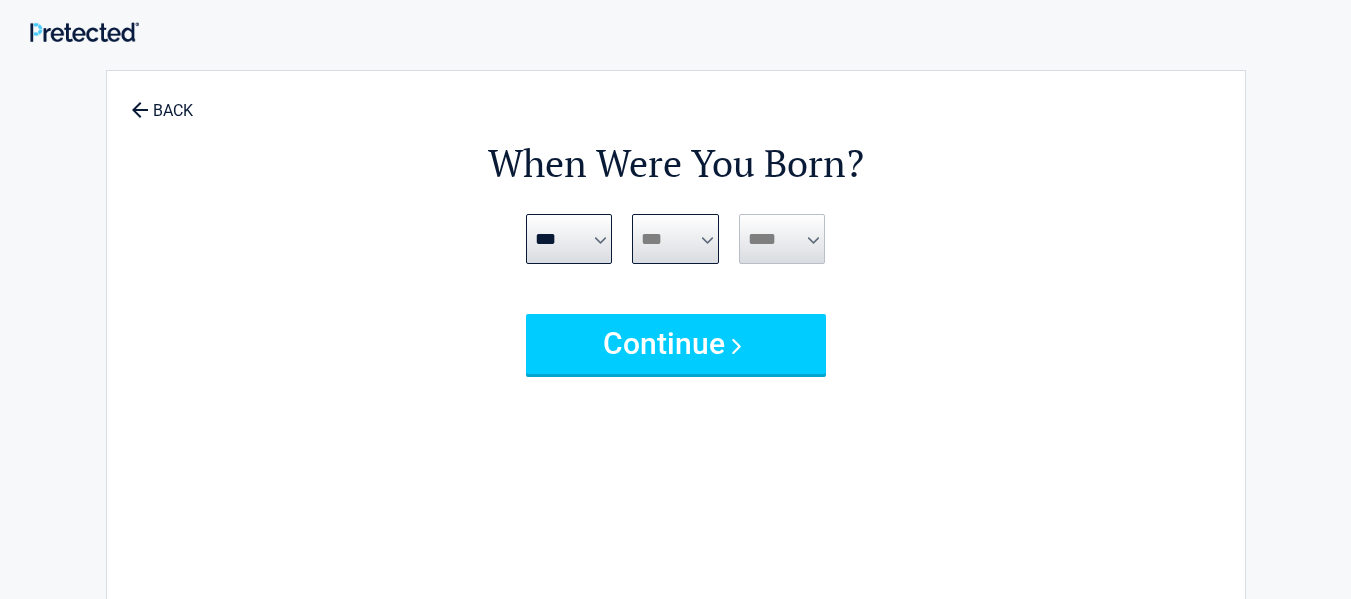 click on "*** * * * * * * * * * ** ** ** ** ** ** ** ** ** ** ** ** ** ** ** ** ** ** ** ** **" at bounding box center [675, 239] 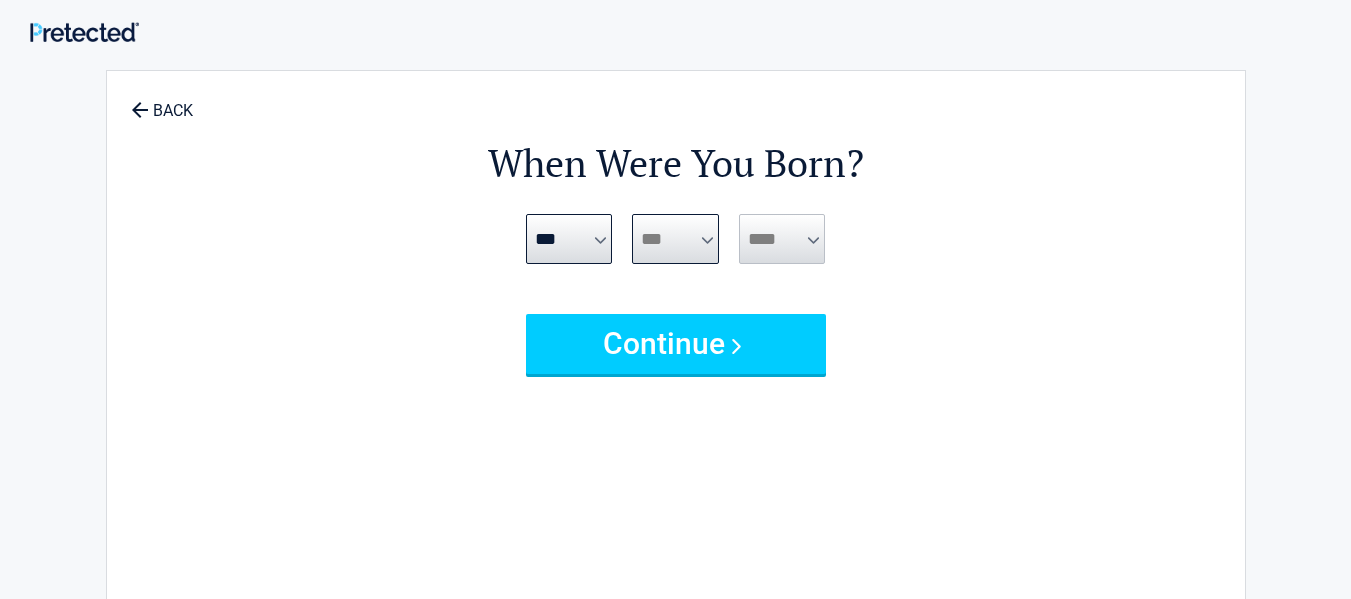select on "**" 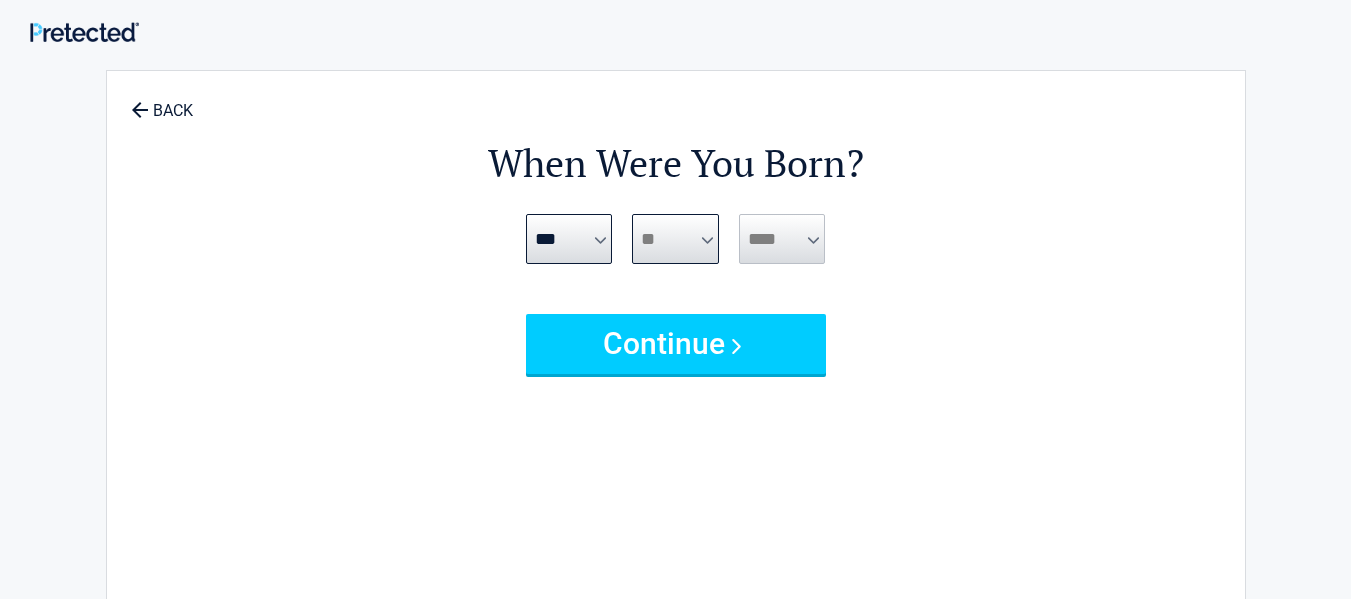 click on "*** * * * * * * * * * ** ** ** ** ** ** ** ** ** ** ** ** ** ** ** ** ** ** ** ** **" at bounding box center (675, 239) 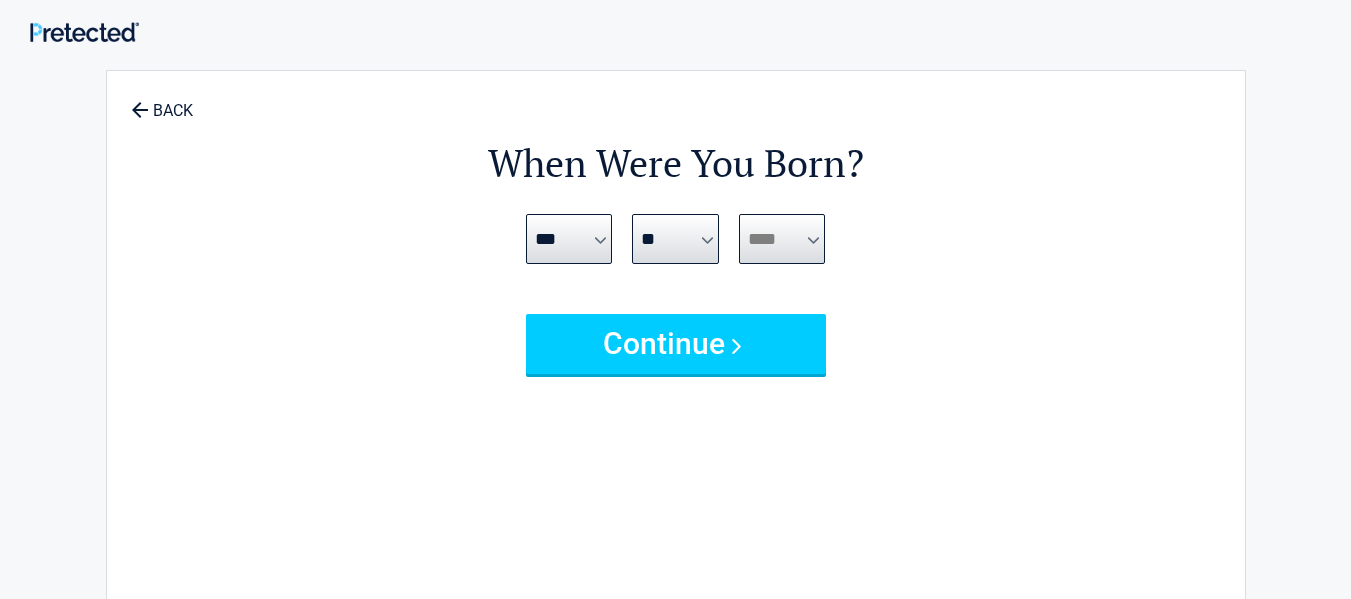 click on "****
****
****
****
****
****
****
****
****
****
****
****
****
****
****
****
****
****
****
****
****
****
****
****
****
****
****
****
****
****
****
****
****
****
****
****
****
****
****
****
****
****
****
****
****
****
****
****
****
****
****
****
****
****
****
****
****
****
****
****
****
****
****
****" at bounding box center (782, 239) 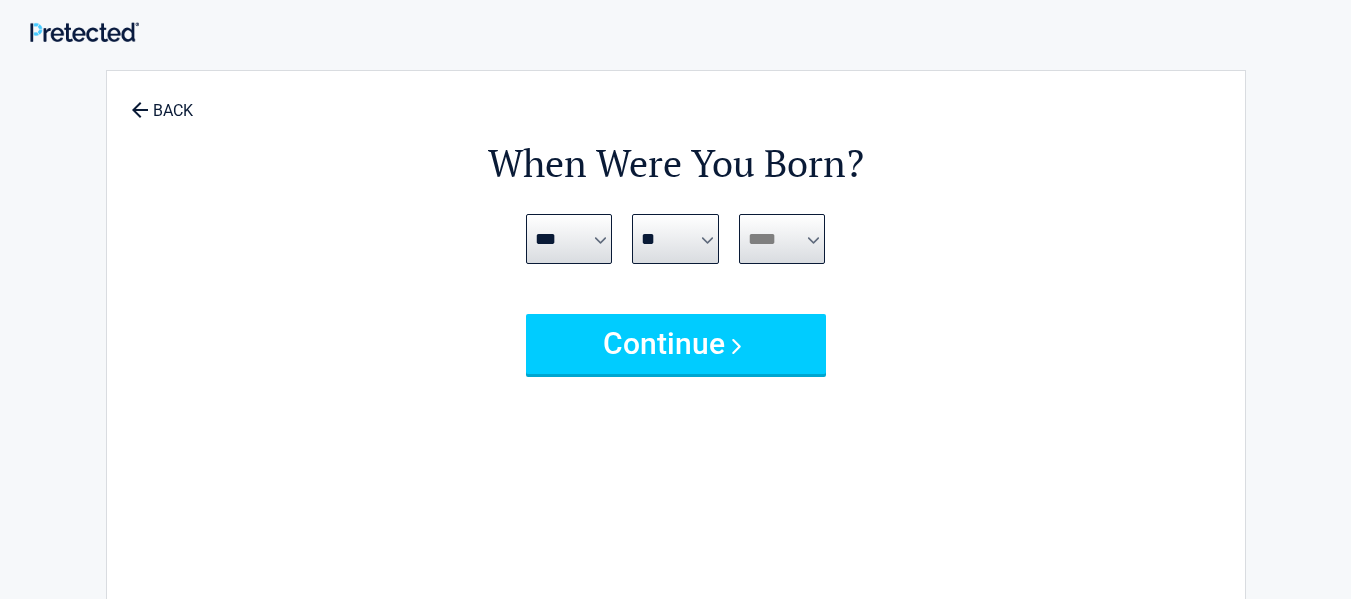 select on "****" 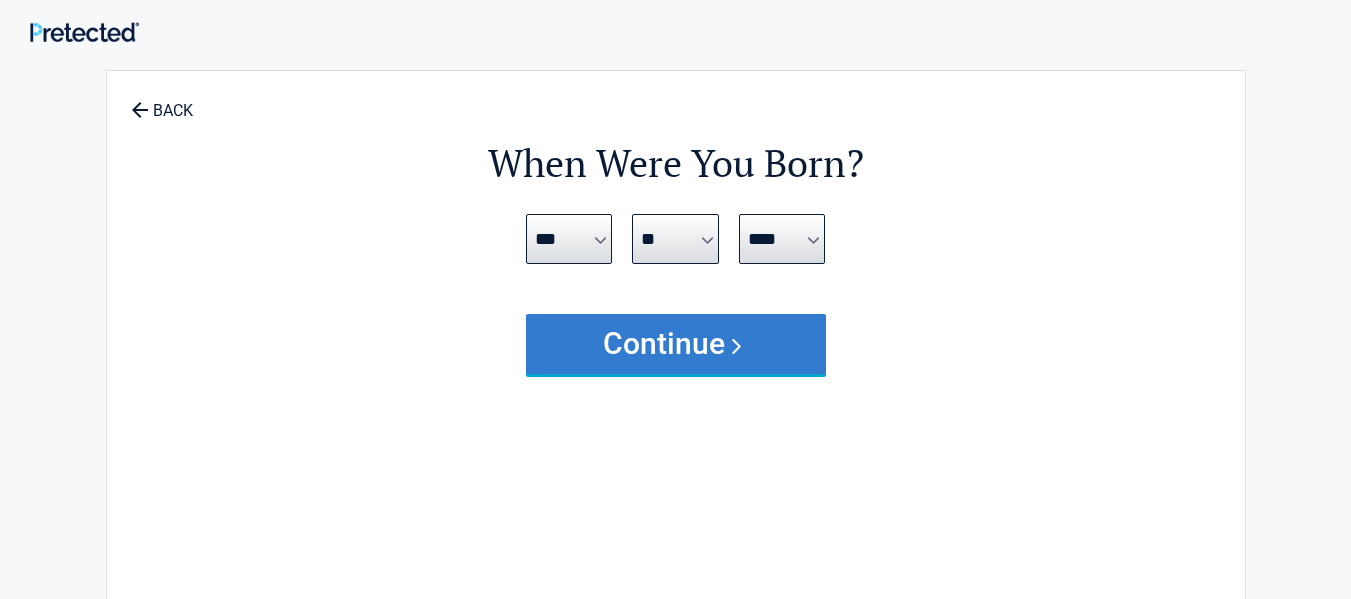 click on "Continue" at bounding box center (676, 344) 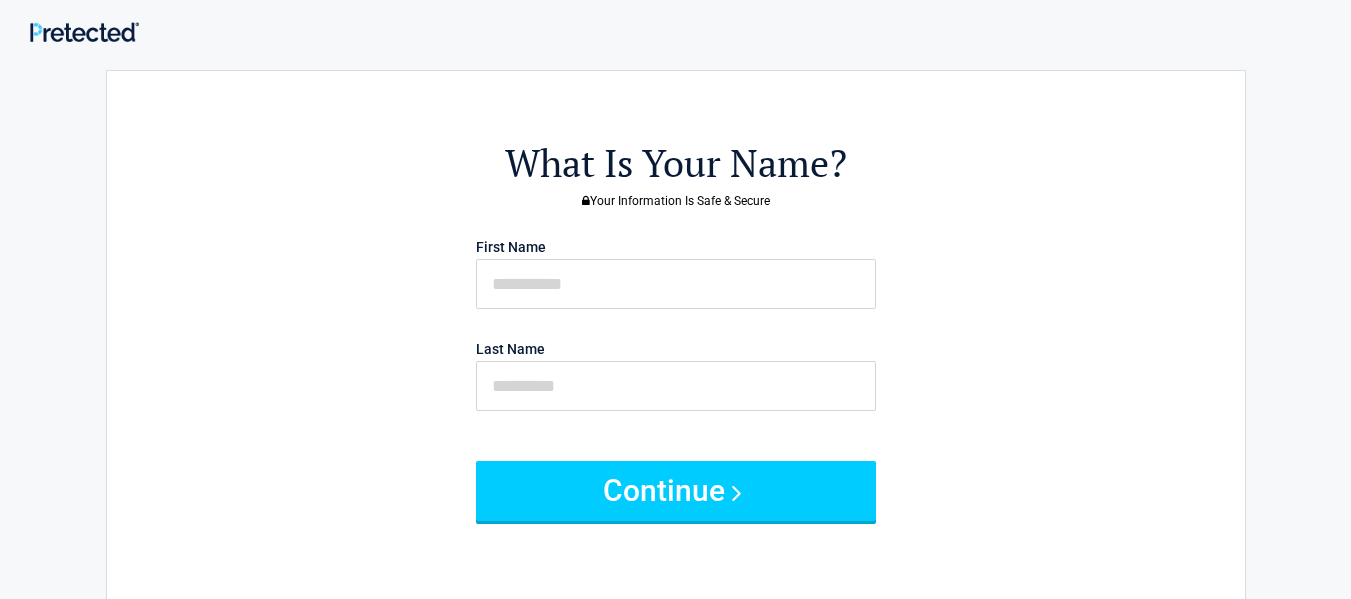 click on "First Name
Last Name" at bounding box center [676, 334] 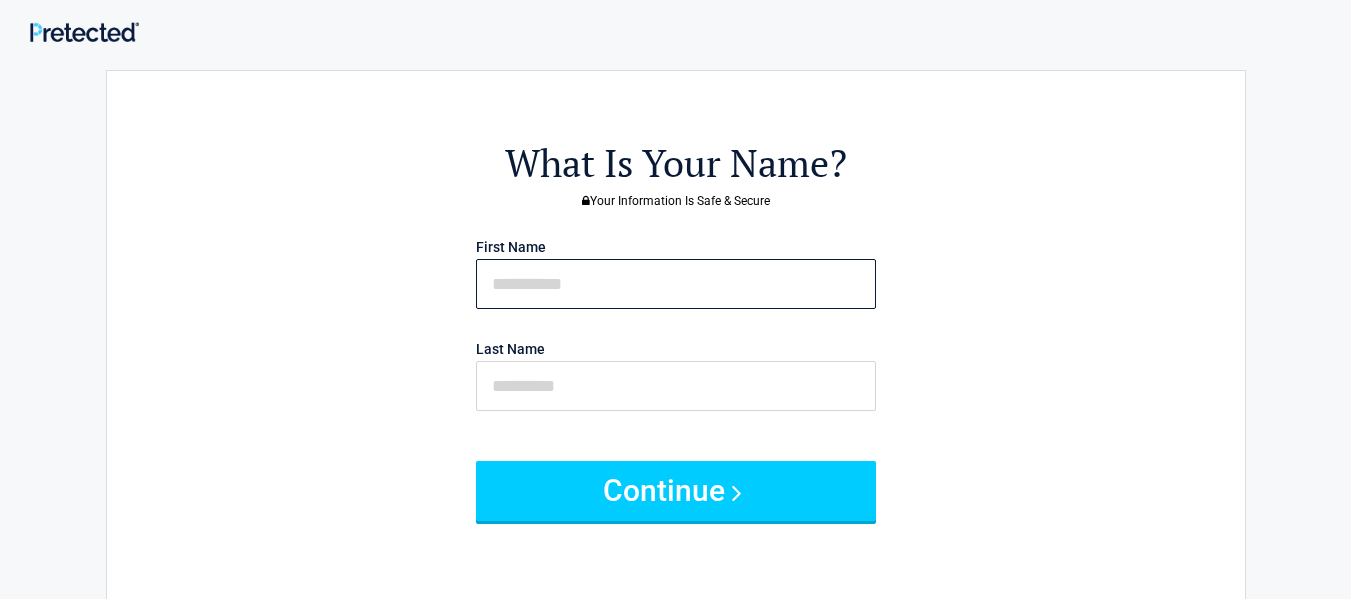 click at bounding box center [676, 284] 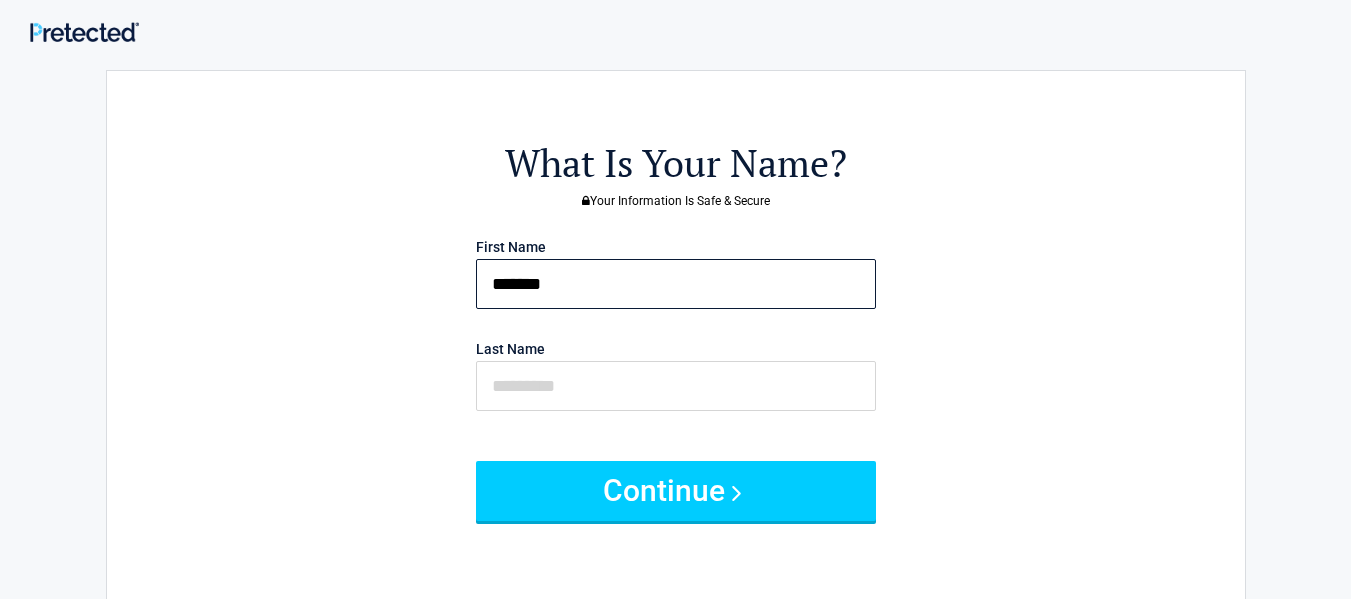 type on "*******" 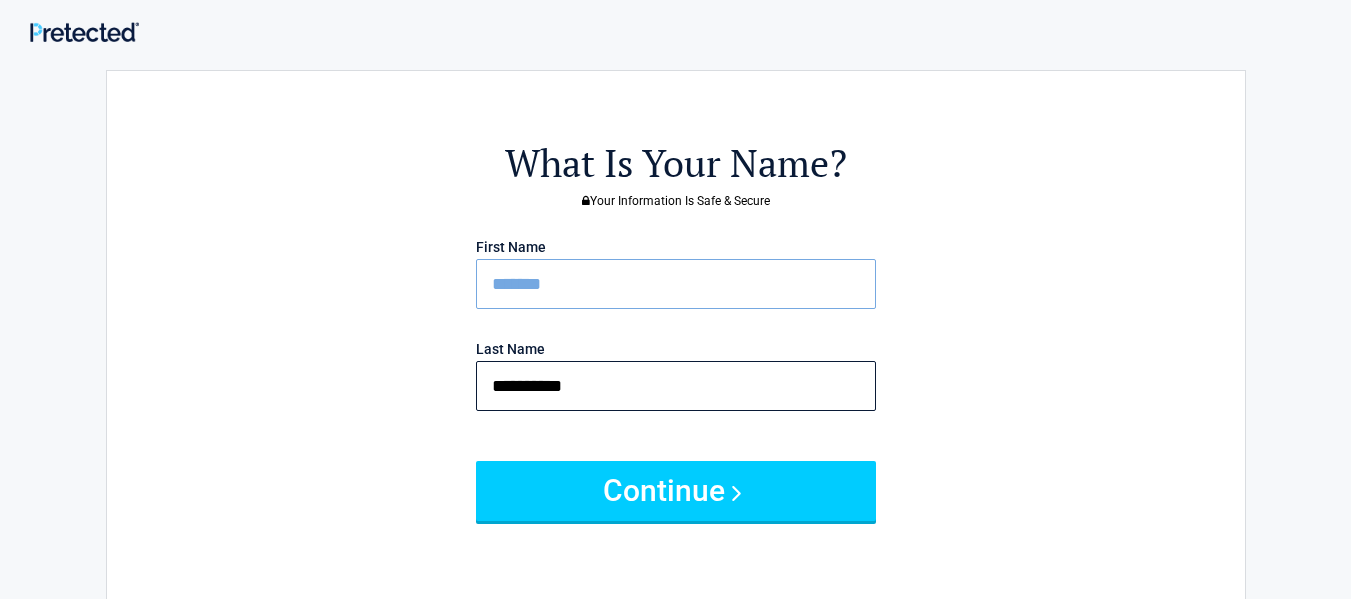 type on "**********" 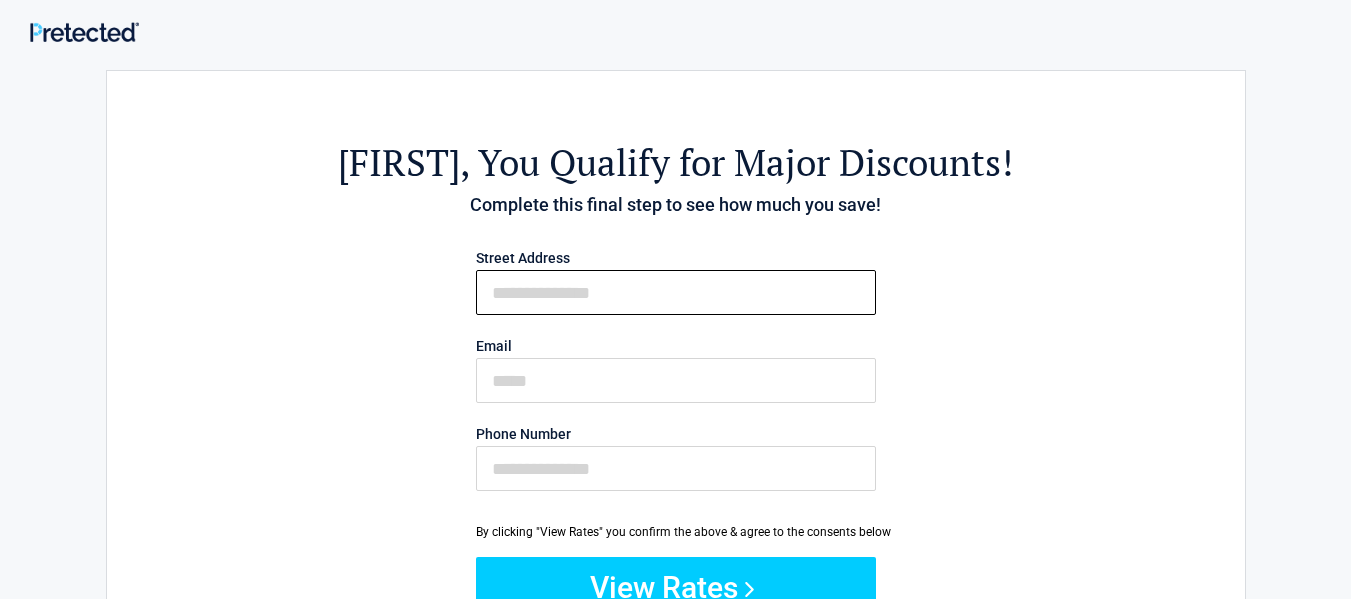 click on "First Name" at bounding box center (676, 292) 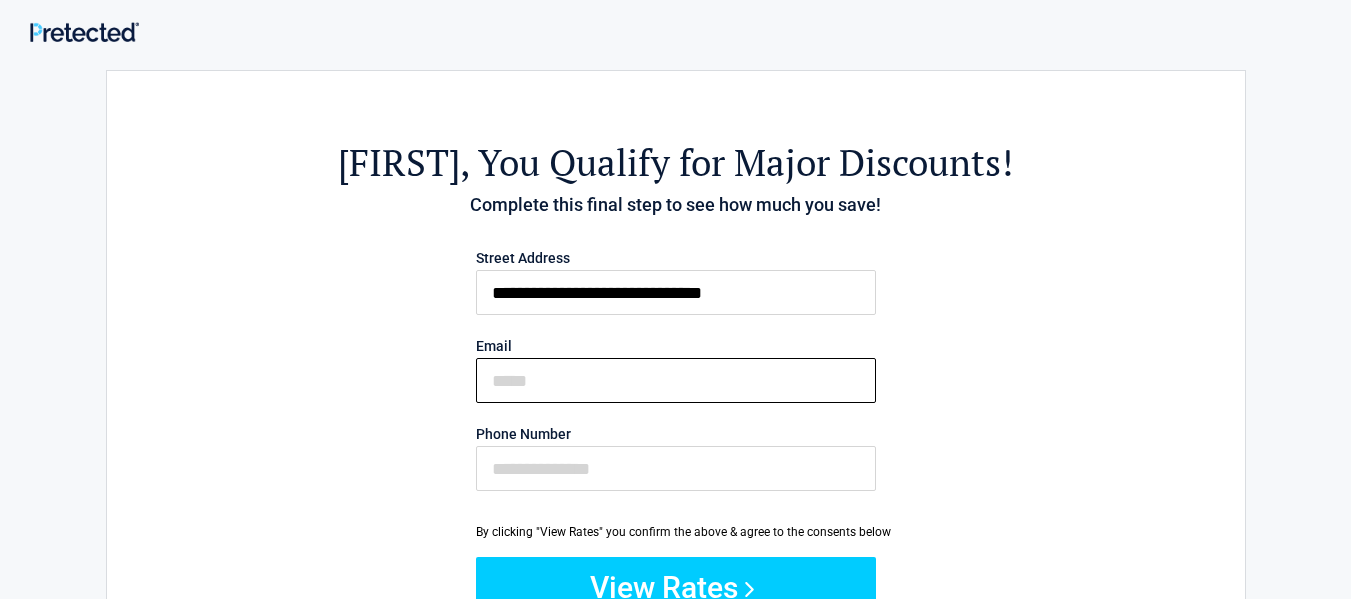 type on "**********" 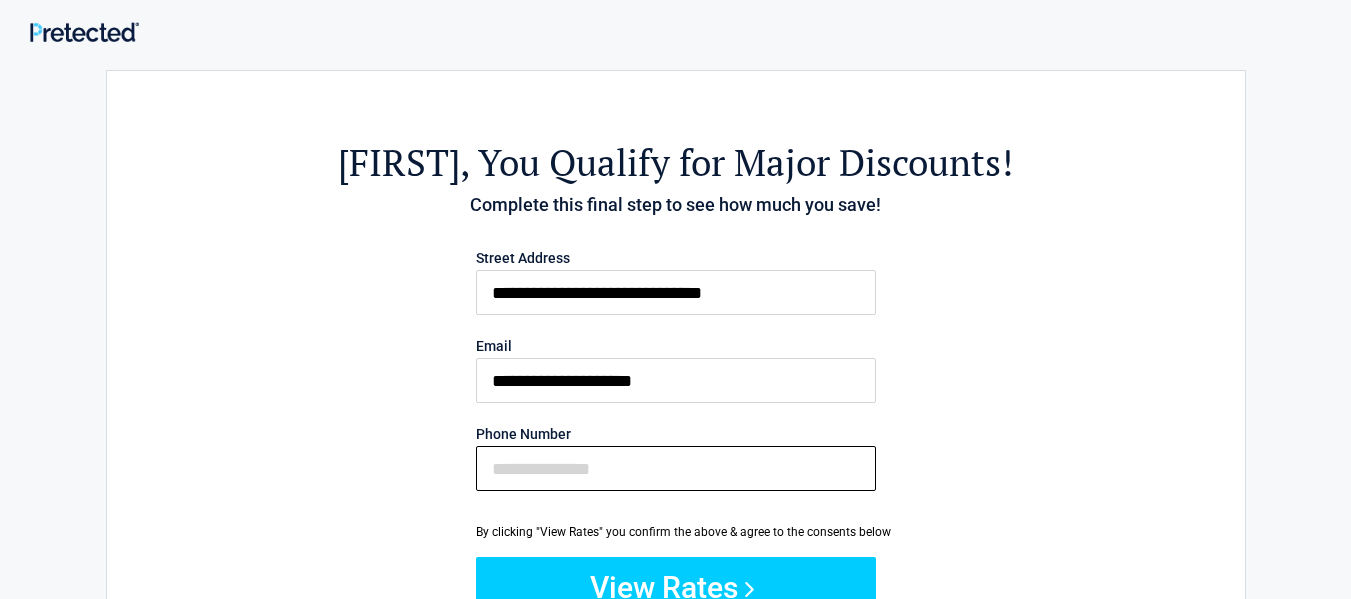 type on "**********" 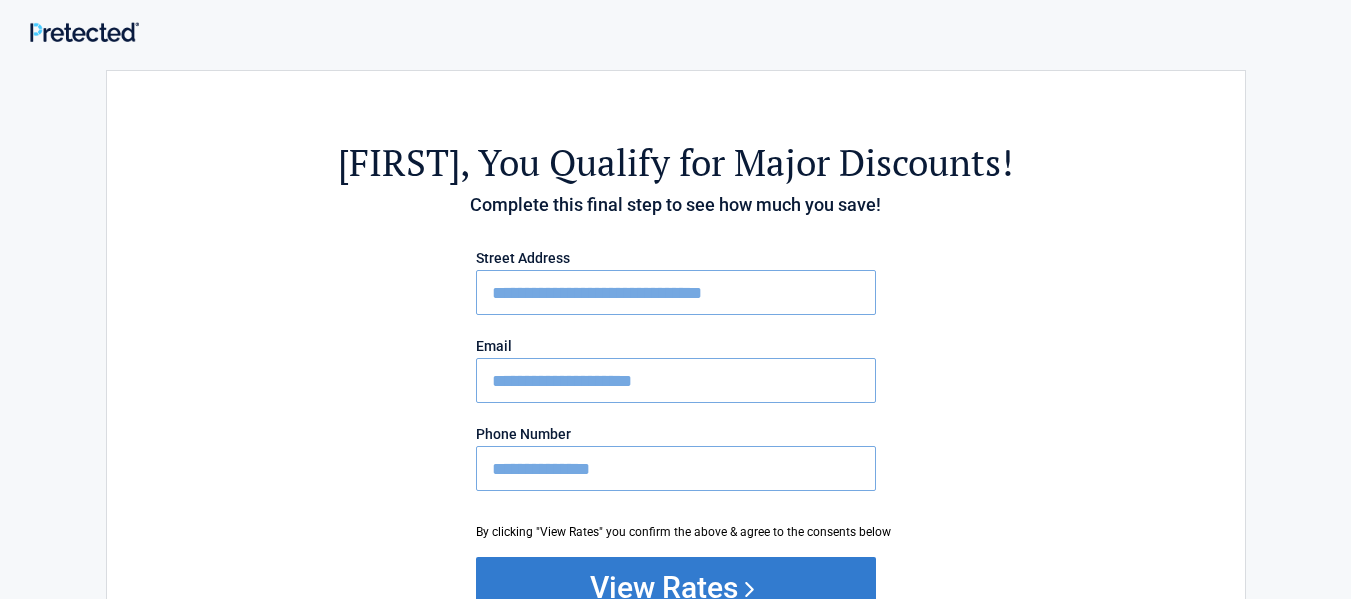 click on "View Rates" at bounding box center (676, 587) 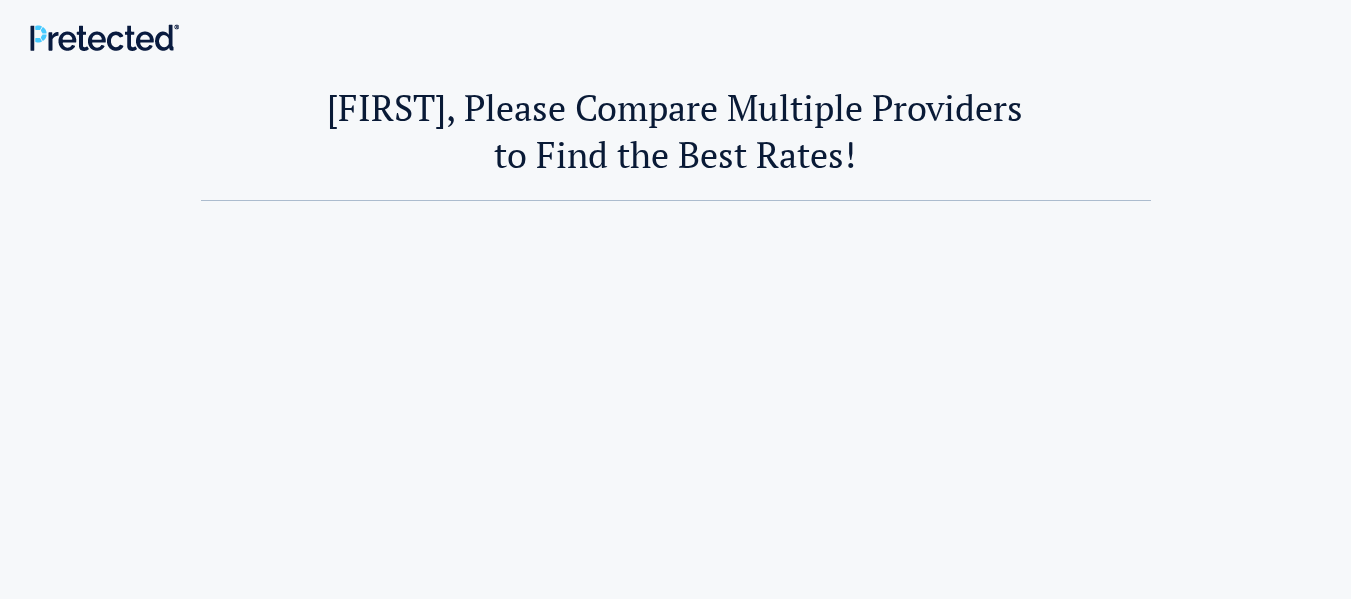 scroll, scrollTop: 0, scrollLeft: 0, axis: both 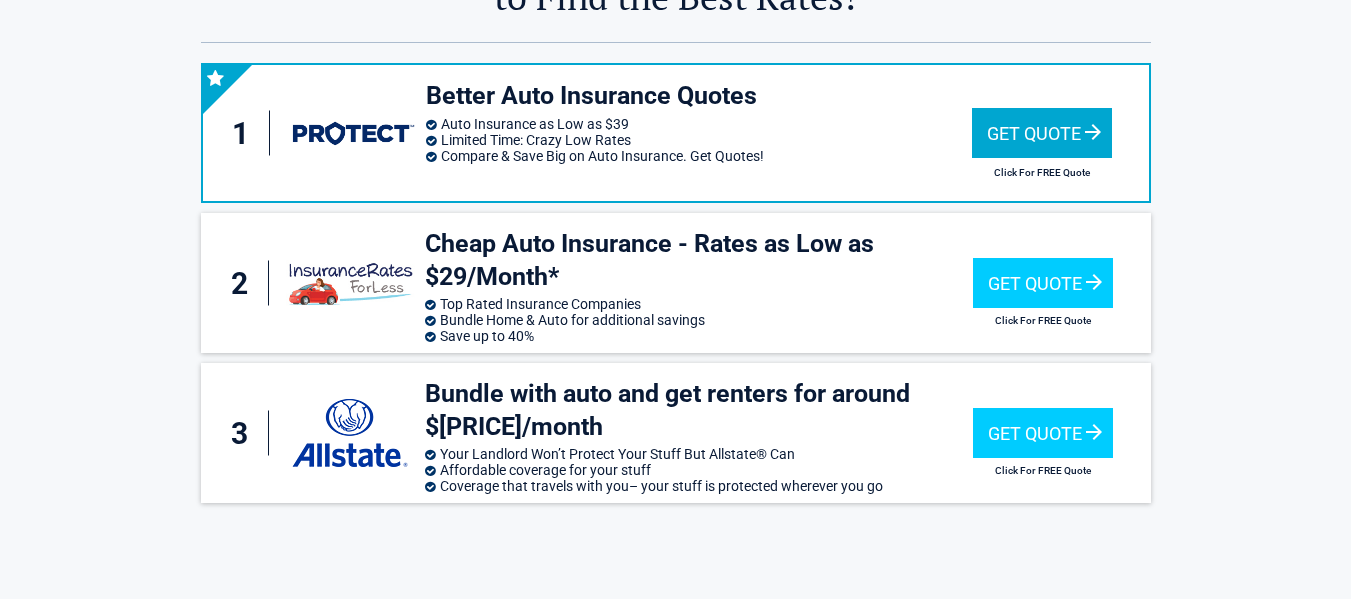 click on "Get Quote" at bounding box center [1042, 133] 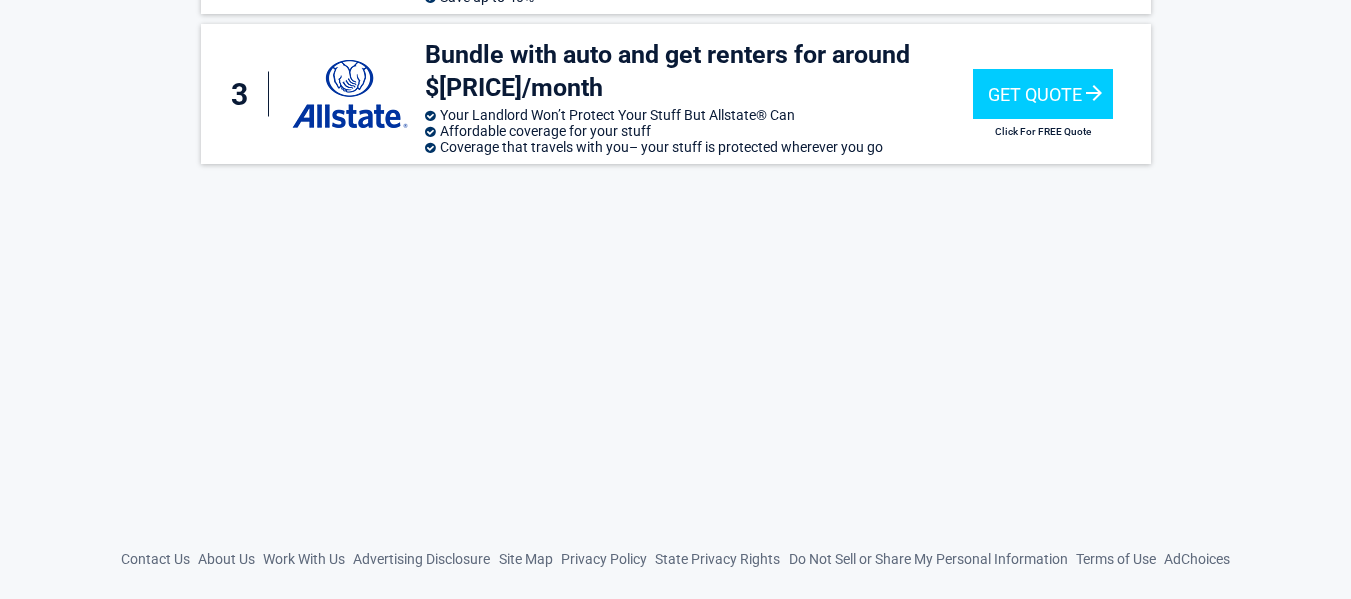 scroll, scrollTop: 0, scrollLeft: 0, axis: both 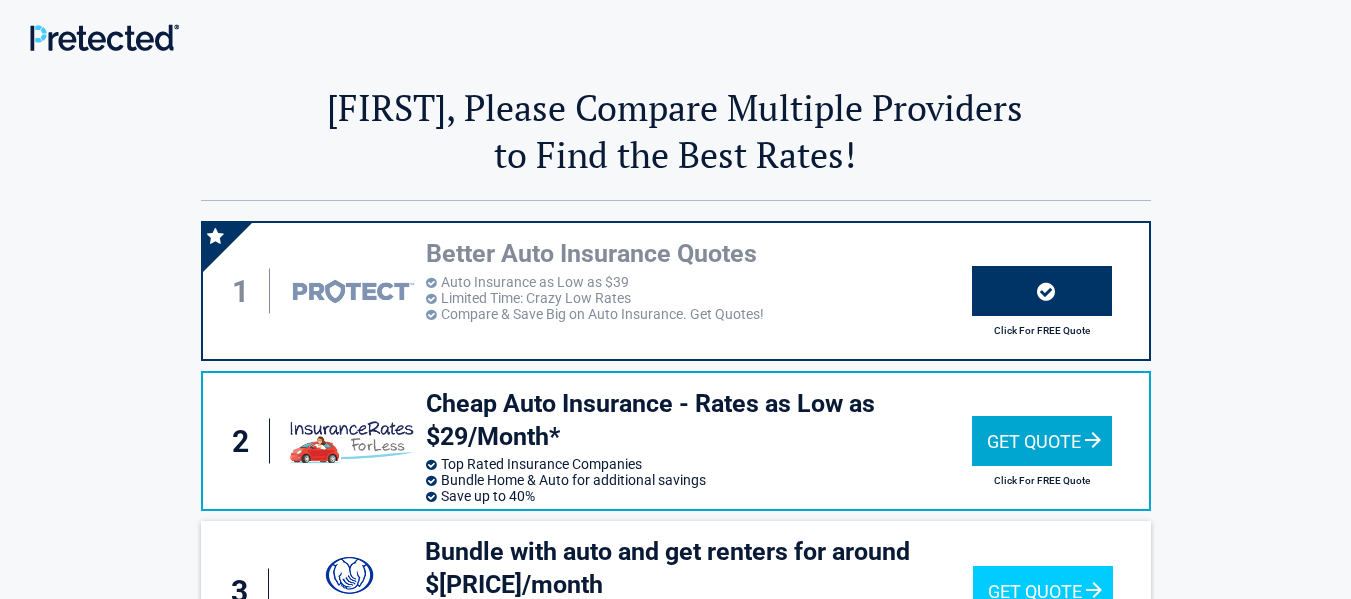 click on "Cheap Auto Insurance - Rates as Low as $29/Month*" at bounding box center [699, 420] 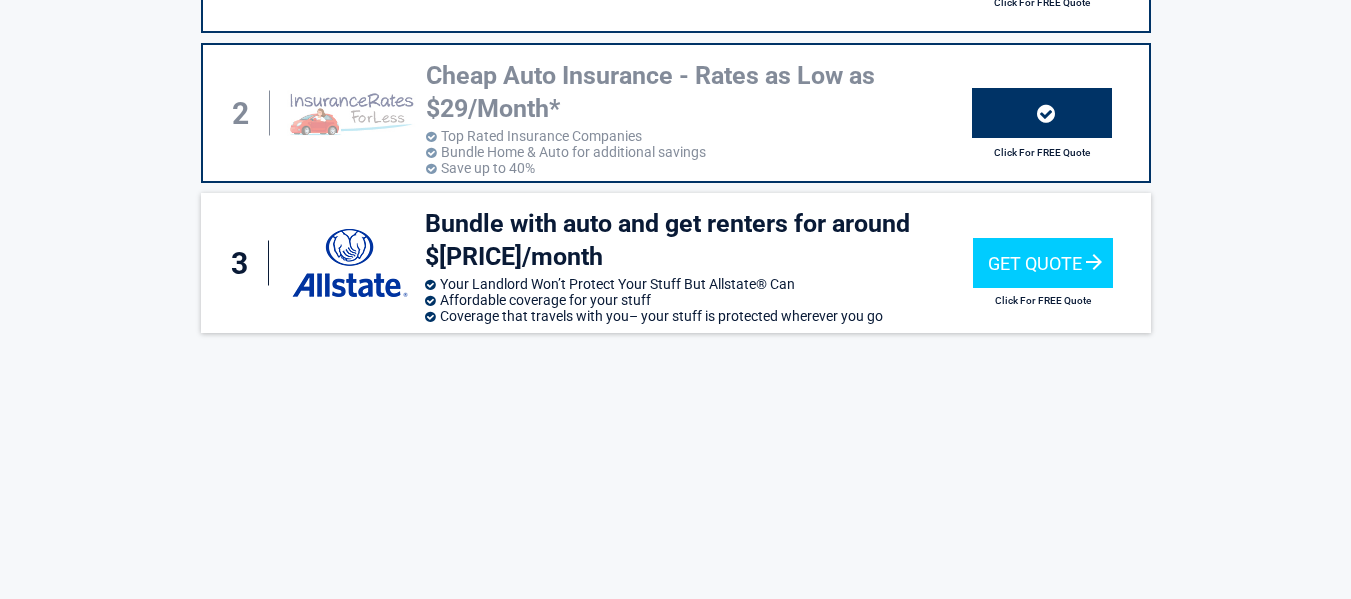 scroll, scrollTop: 336, scrollLeft: 0, axis: vertical 